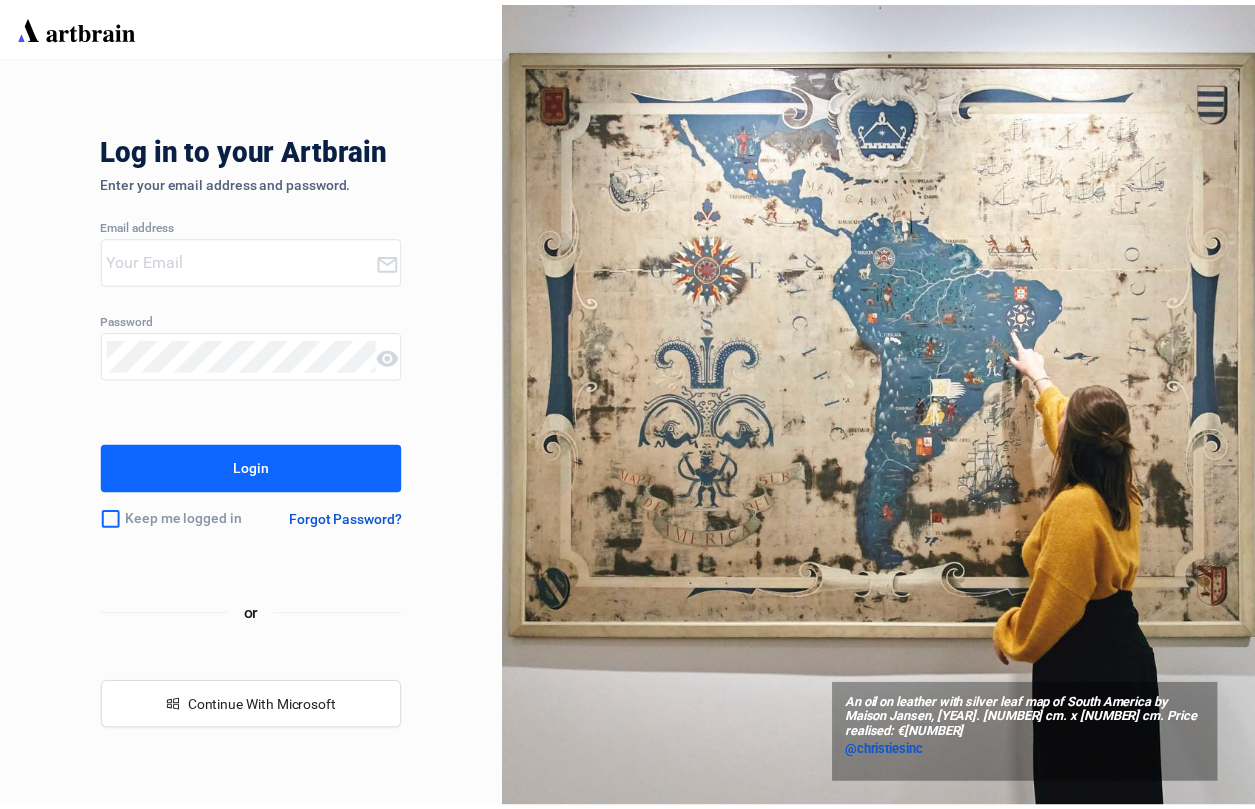 scroll, scrollTop: 0, scrollLeft: 0, axis: both 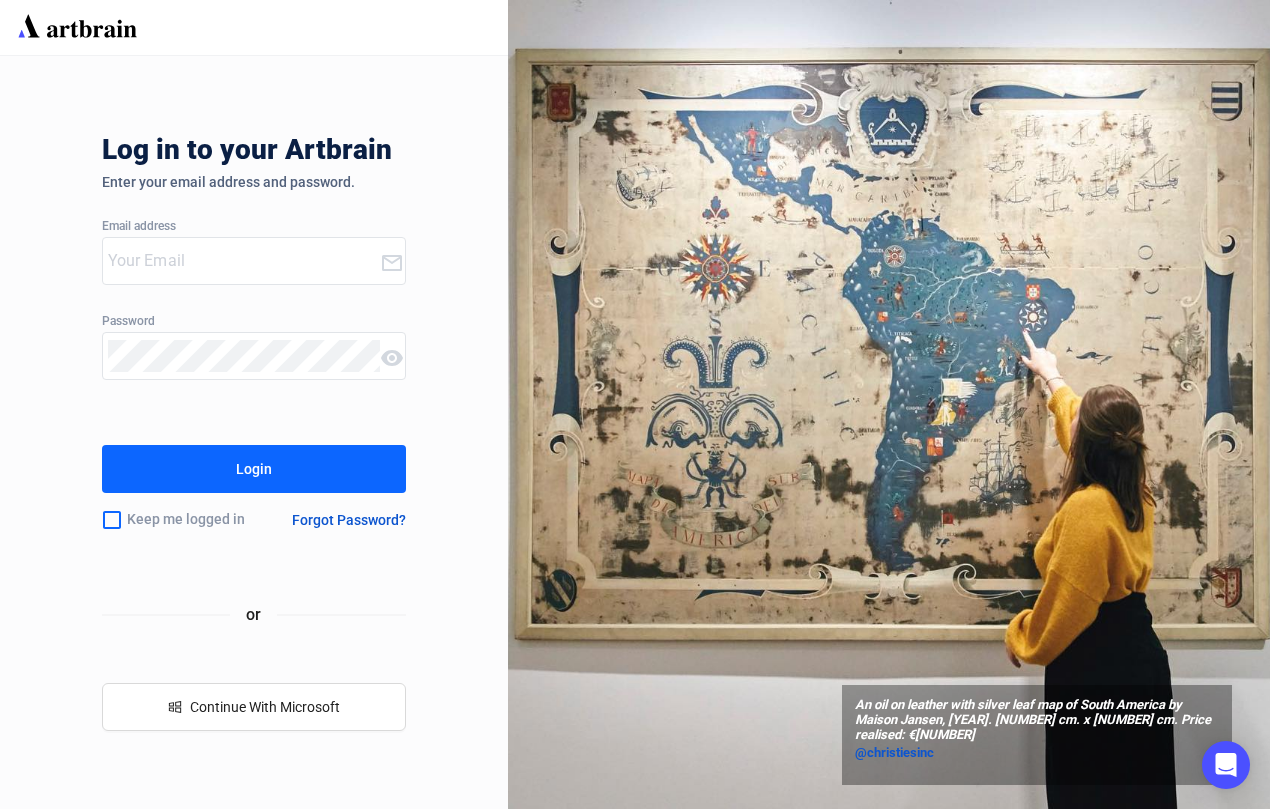 type on "[EMAIL]" 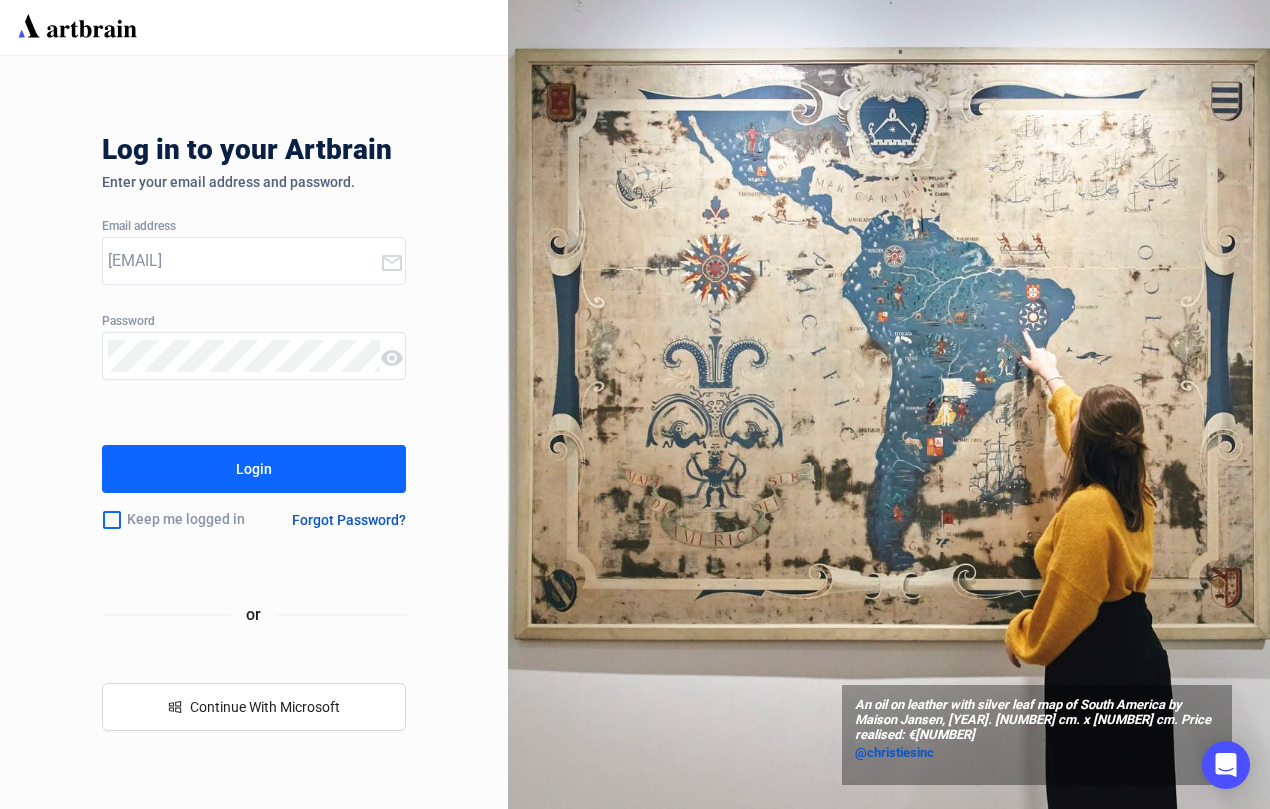 click on "Login" at bounding box center [254, 469] 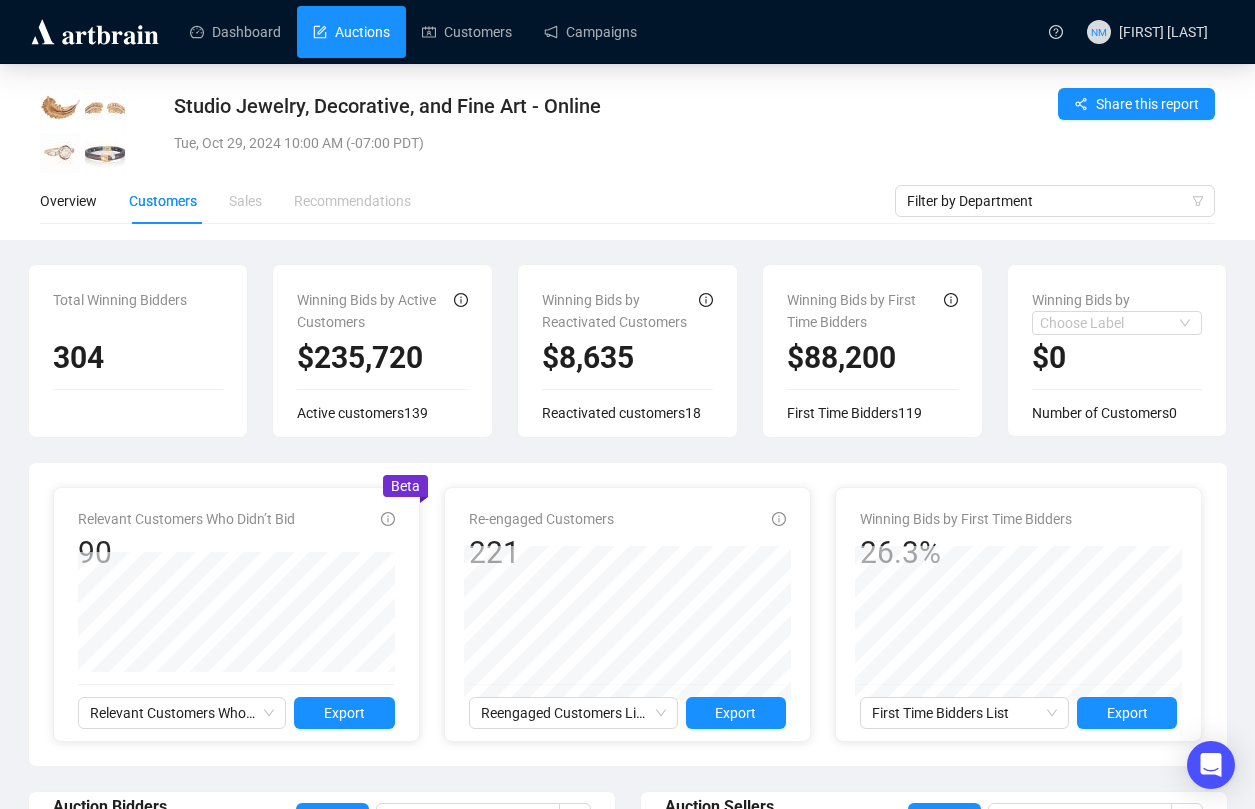 click on "Auctions" at bounding box center (351, 32) 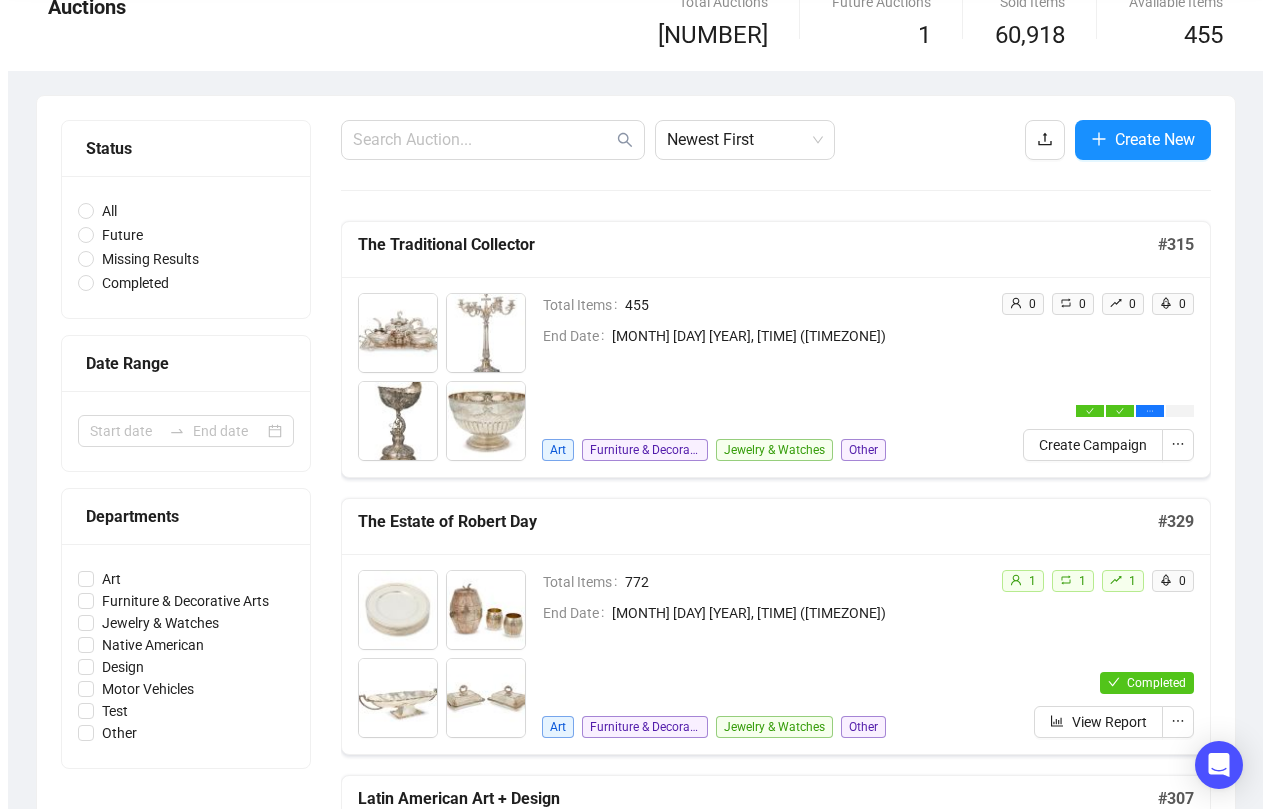 scroll, scrollTop: 91, scrollLeft: 0, axis: vertical 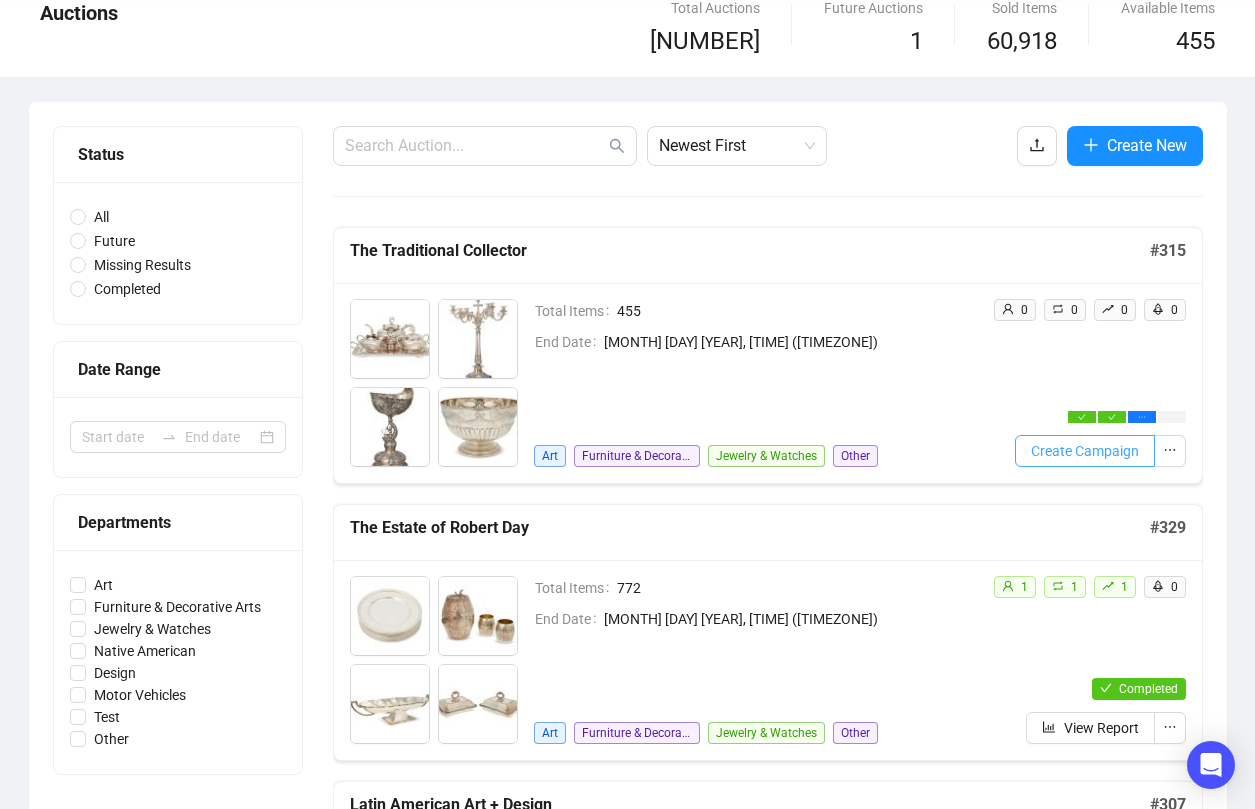 click on "Create Campaign" at bounding box center (1085, 451) 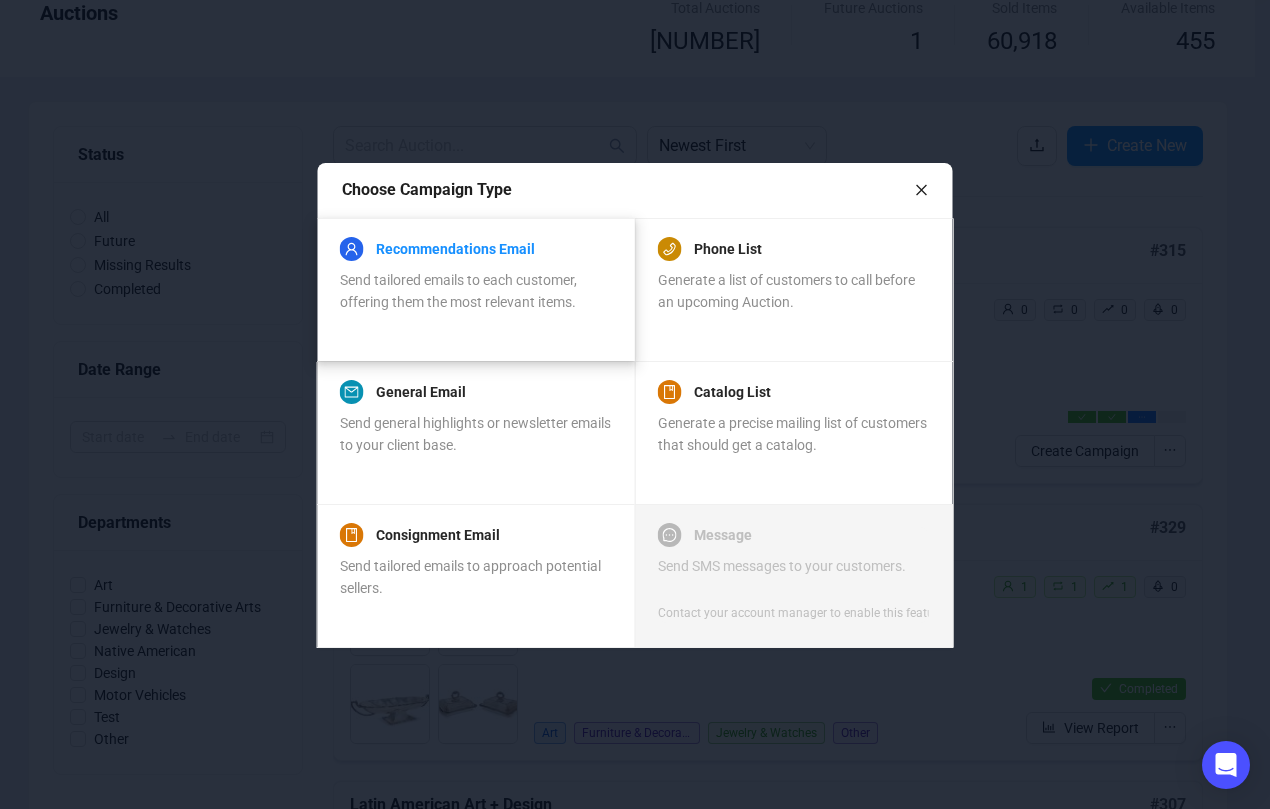click on "Recommendations Email" at bounding box center (455, 249) 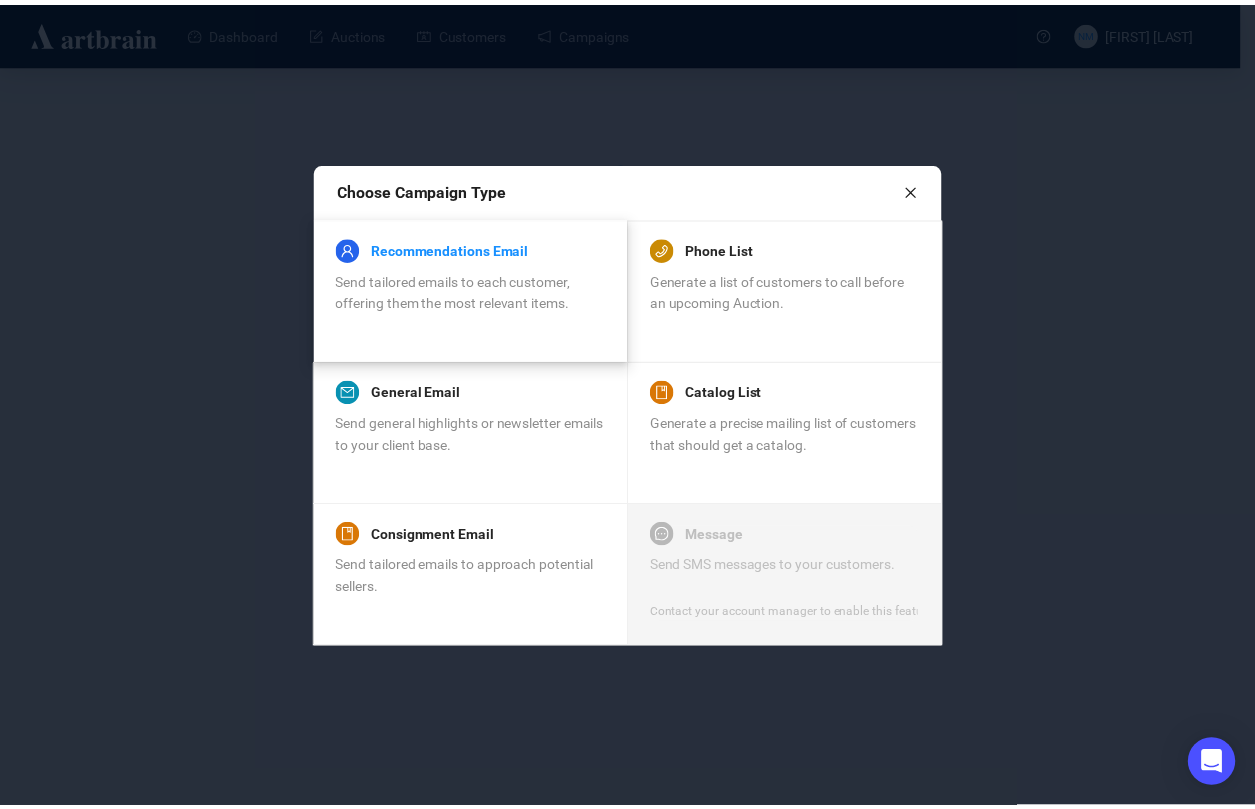 scroll, scrollTop: 0, scrollLeft: 0, axis: both 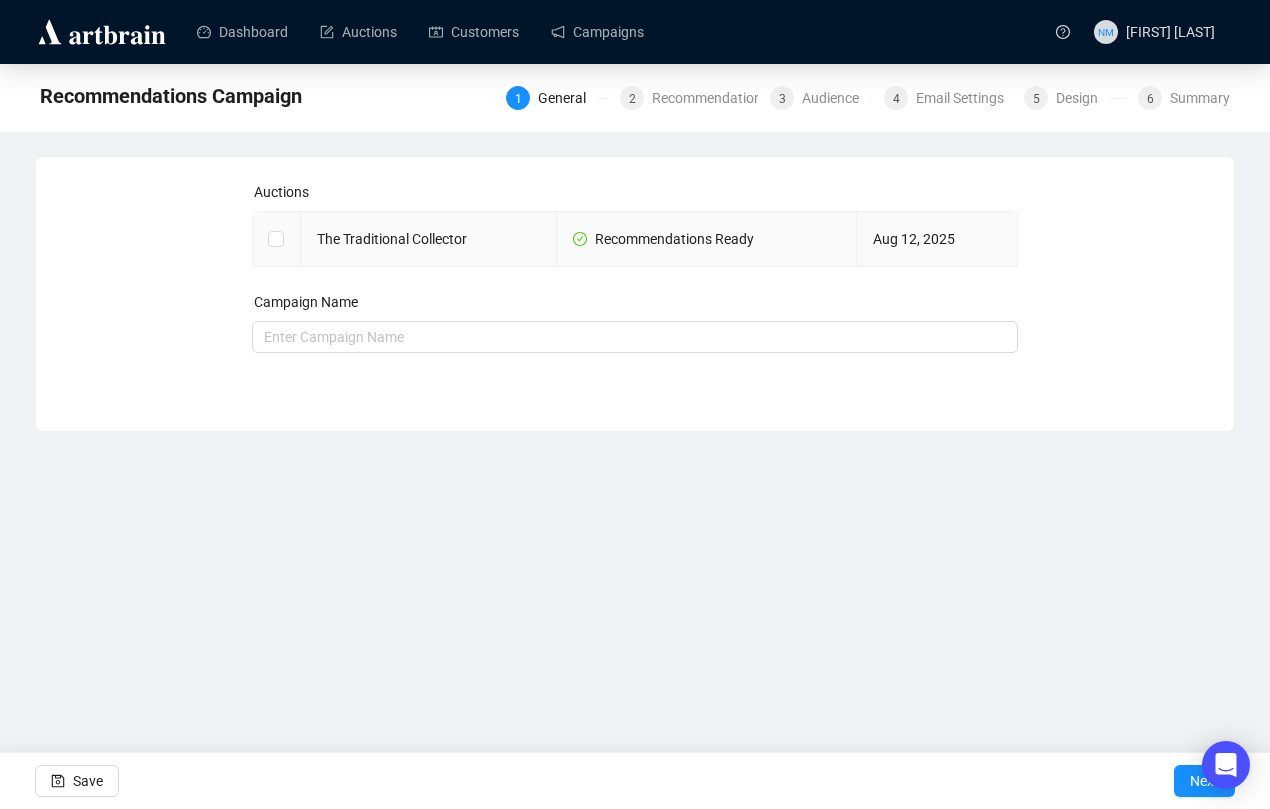 click at bounding box center (277, 239) 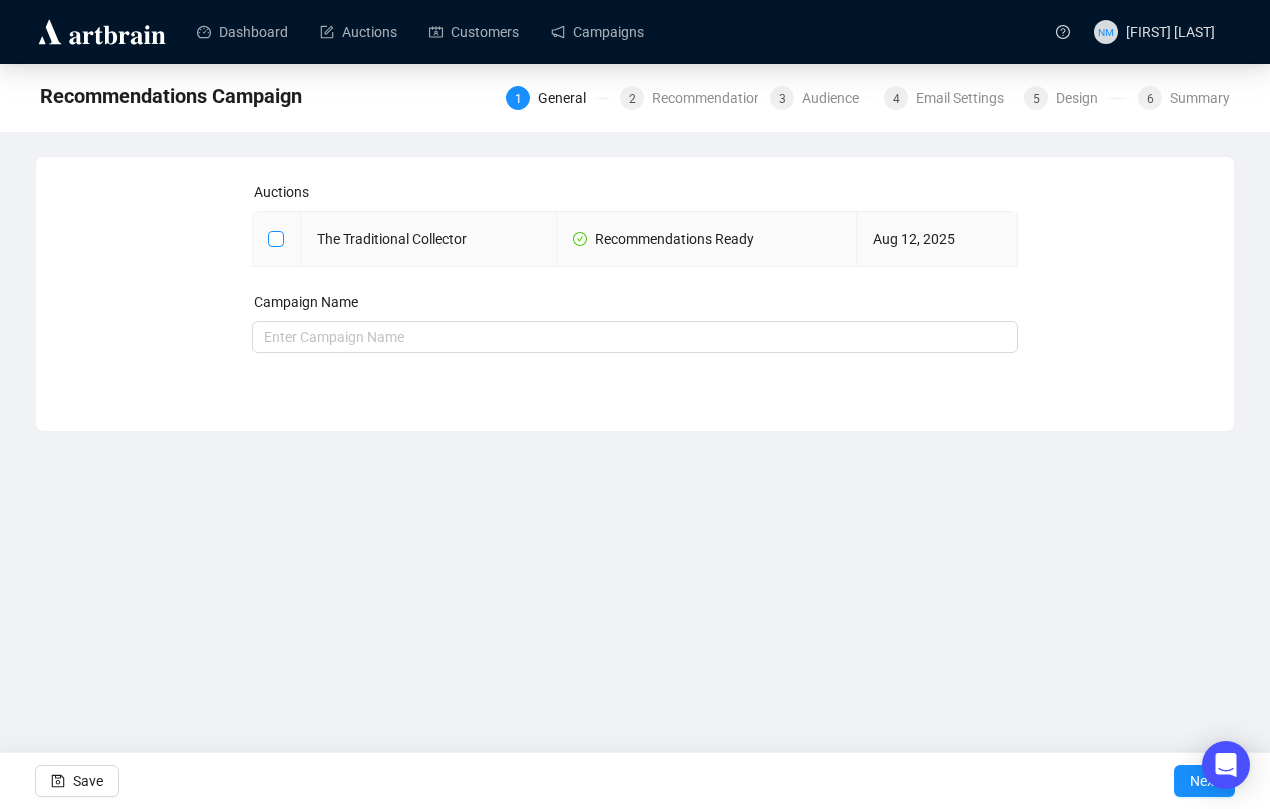 click at bounding box center [275, 238] 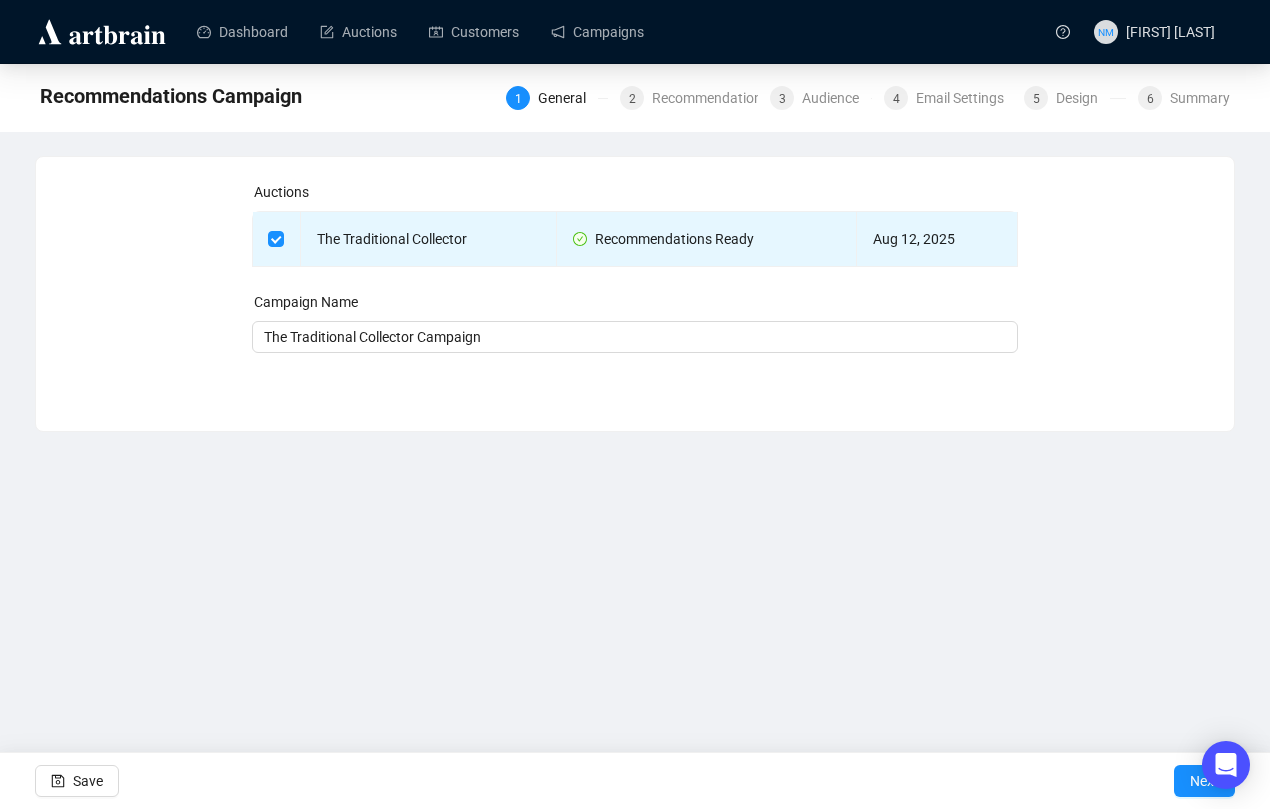click on "Save Next" at bounding box center (635, 780) 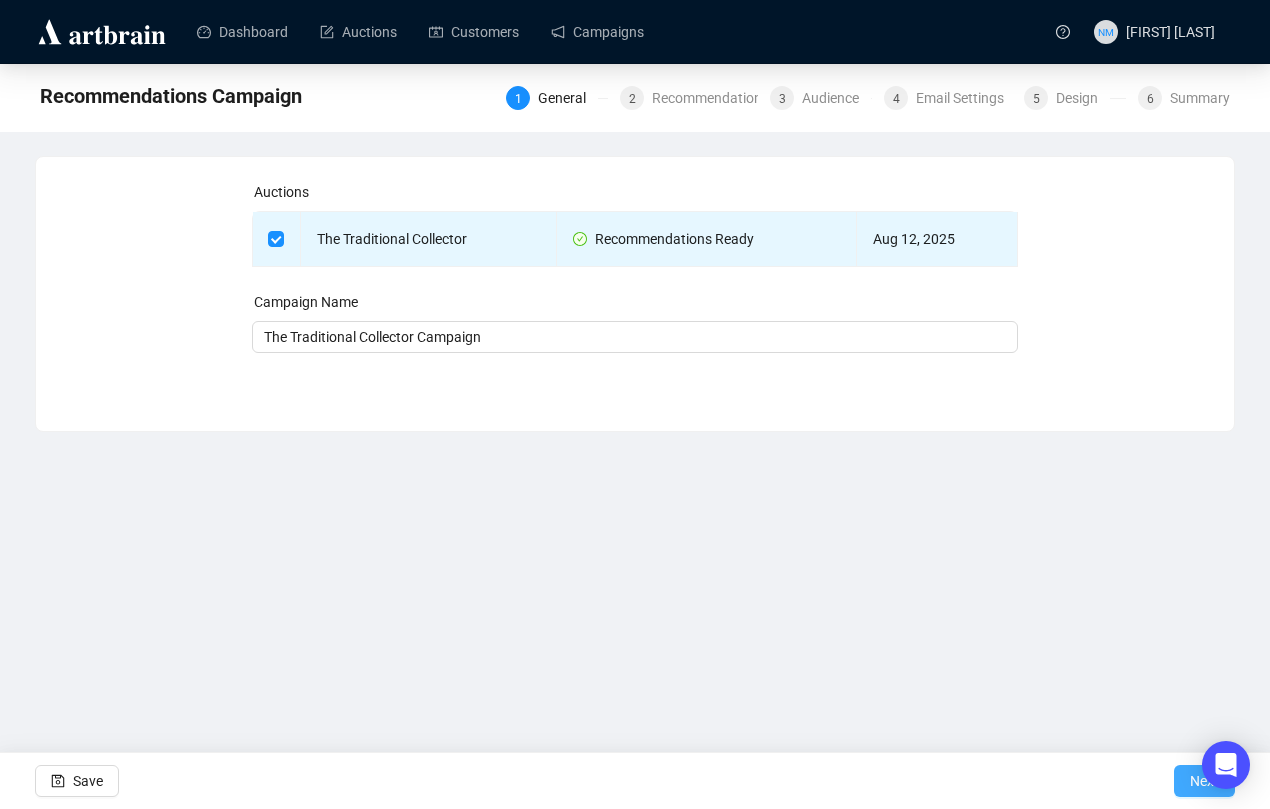click on "Next" at bounding box center [1204, 781] 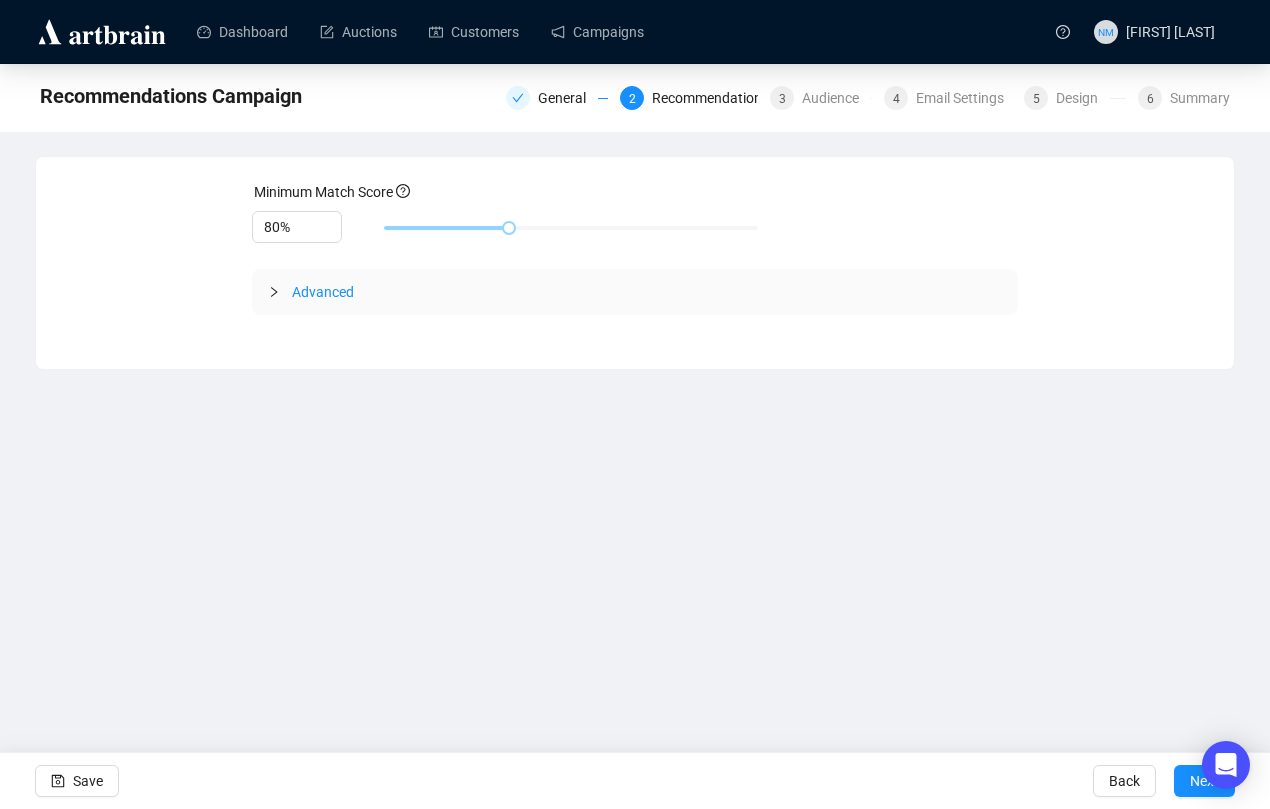 click 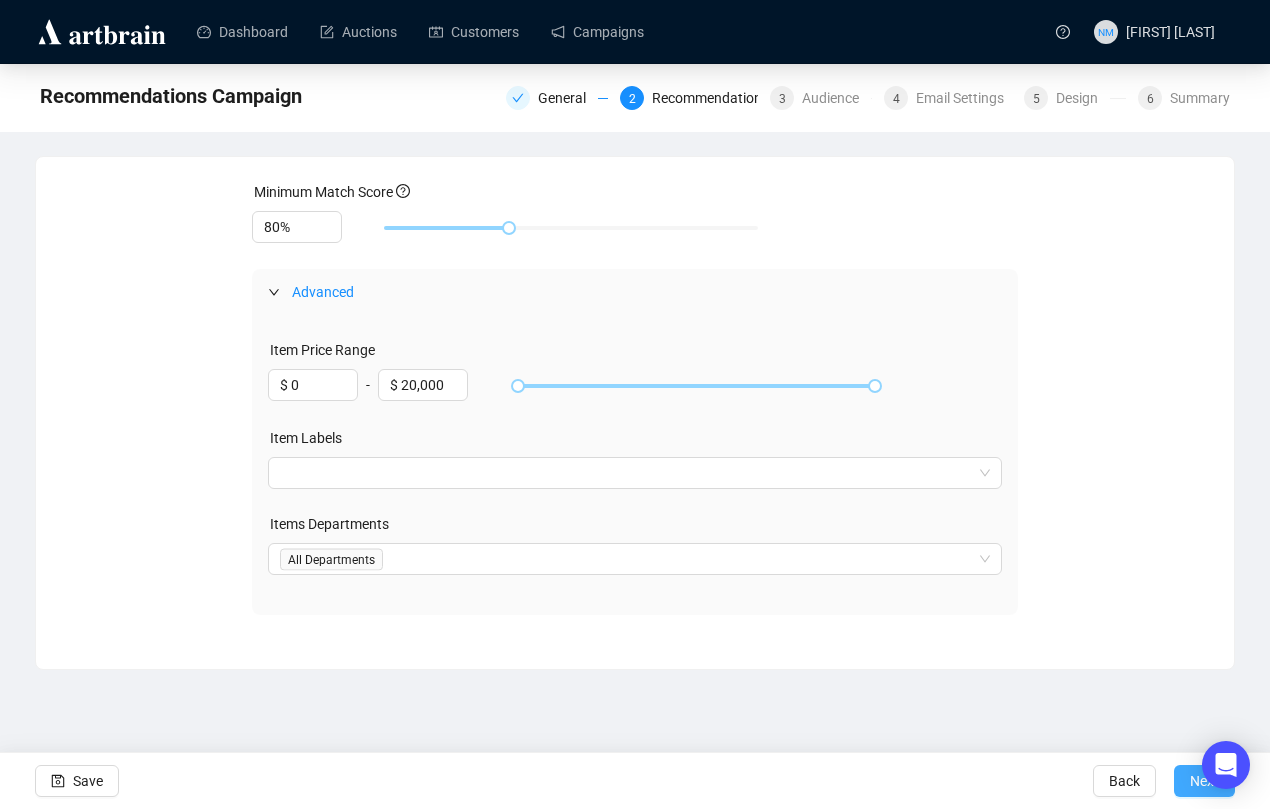 click on "Next" at bounding box center (1204, 781) 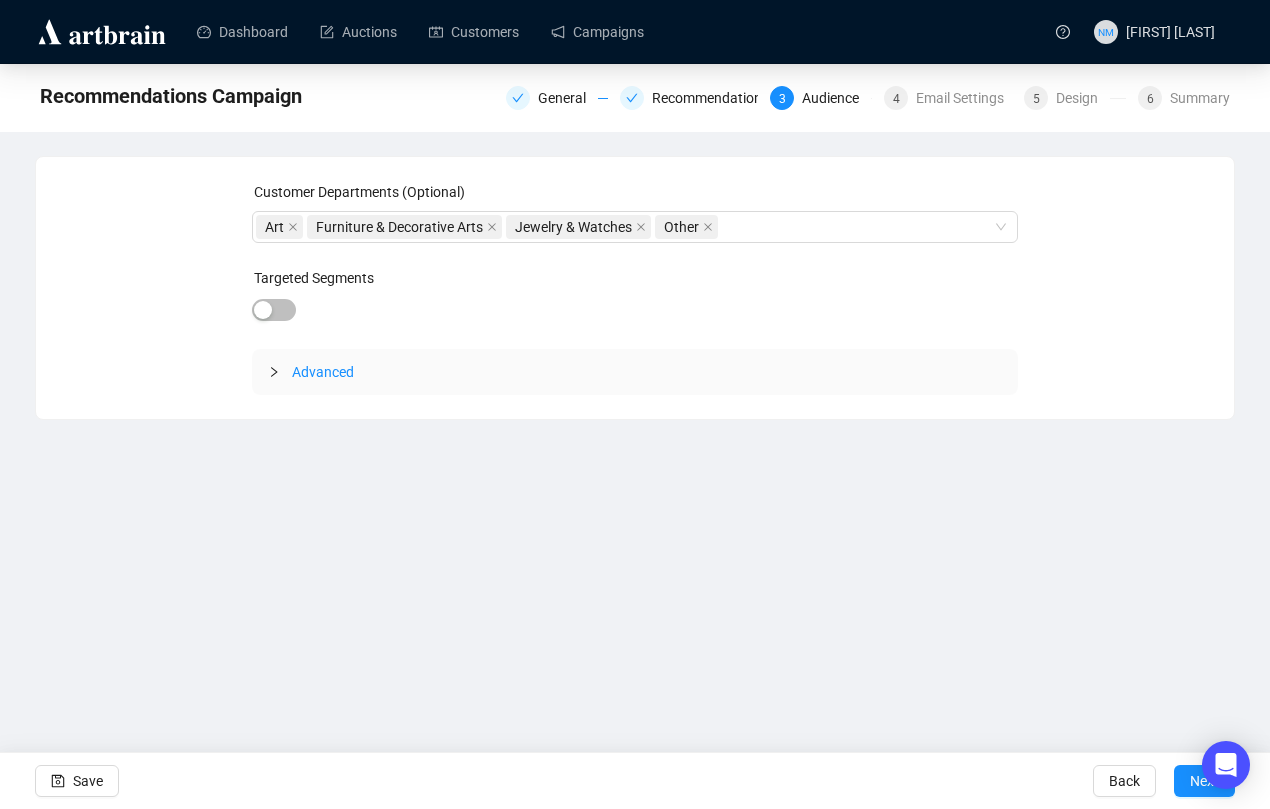 click 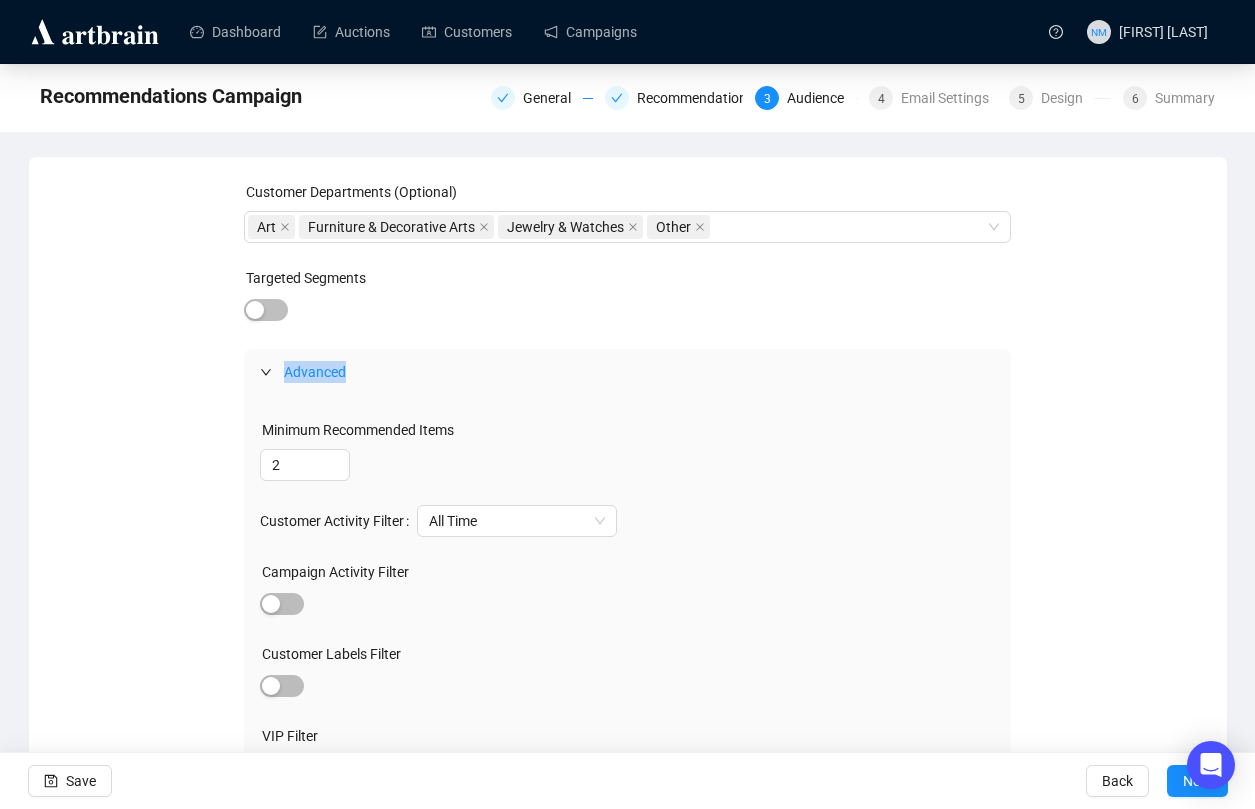 click at bounding box center (272, 372) 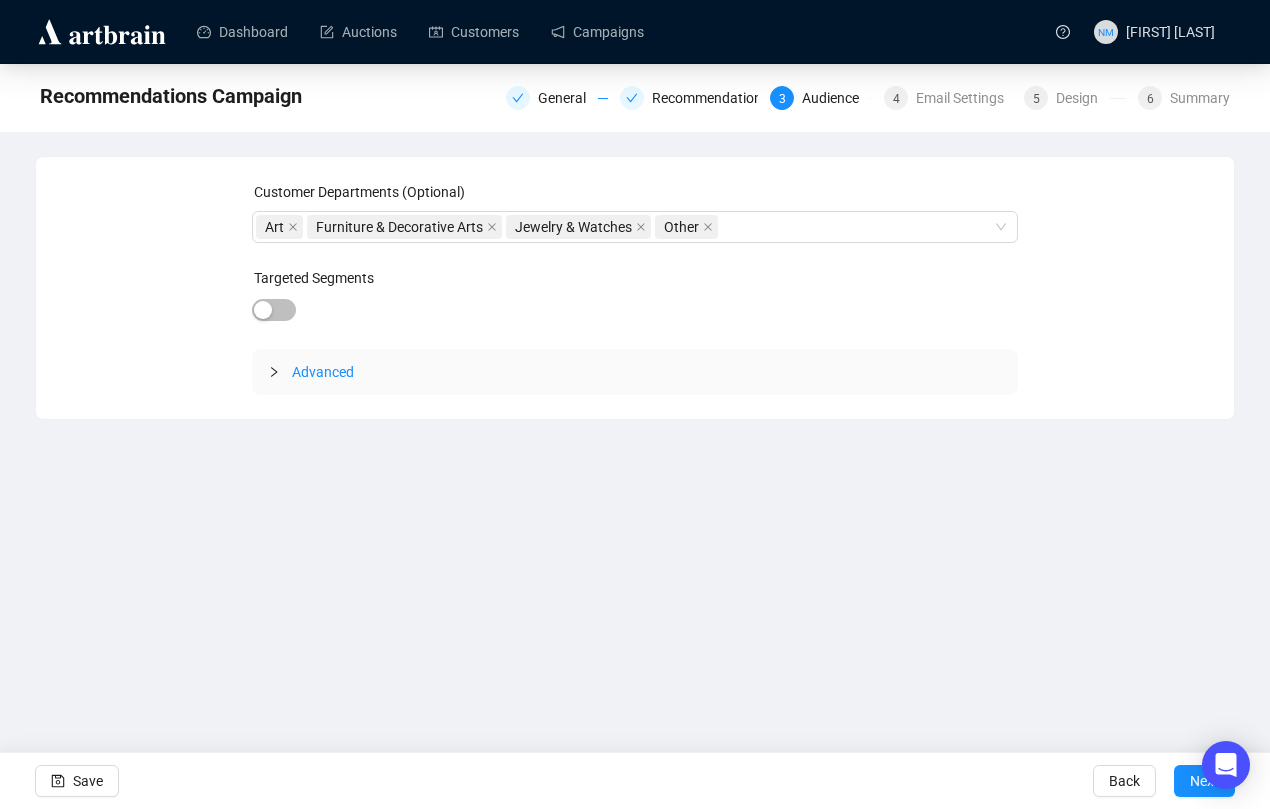 click 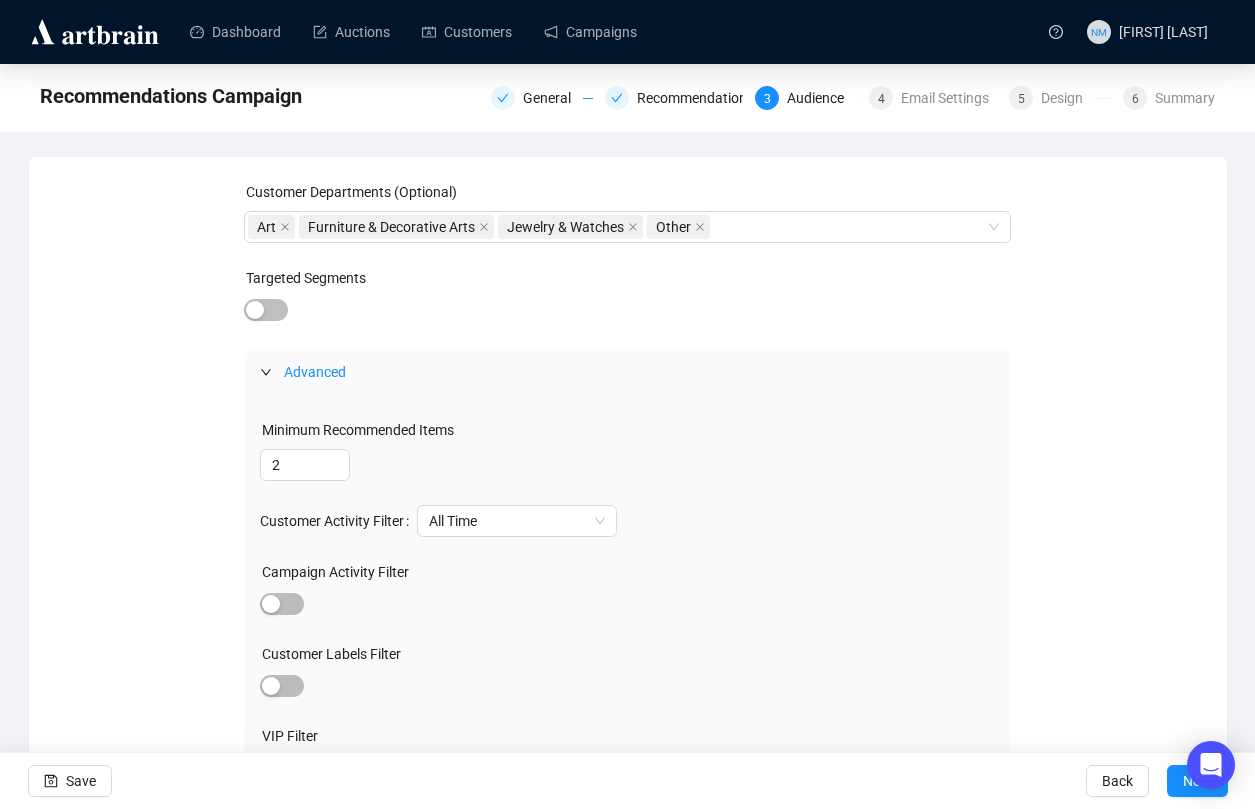 click on "Customer Departments (Optional) Art Furniture & Decorative Arts Jewelry & Watches Other Targeted Segments Advanced Minimum Recommended Items 2 Customer Activity Filter All Time Campaign Activity Filter Customer Labels Filter VIP Filter | Only VIP Exclude VIP Additional Customer Departments" at bounding box center (628, 543) 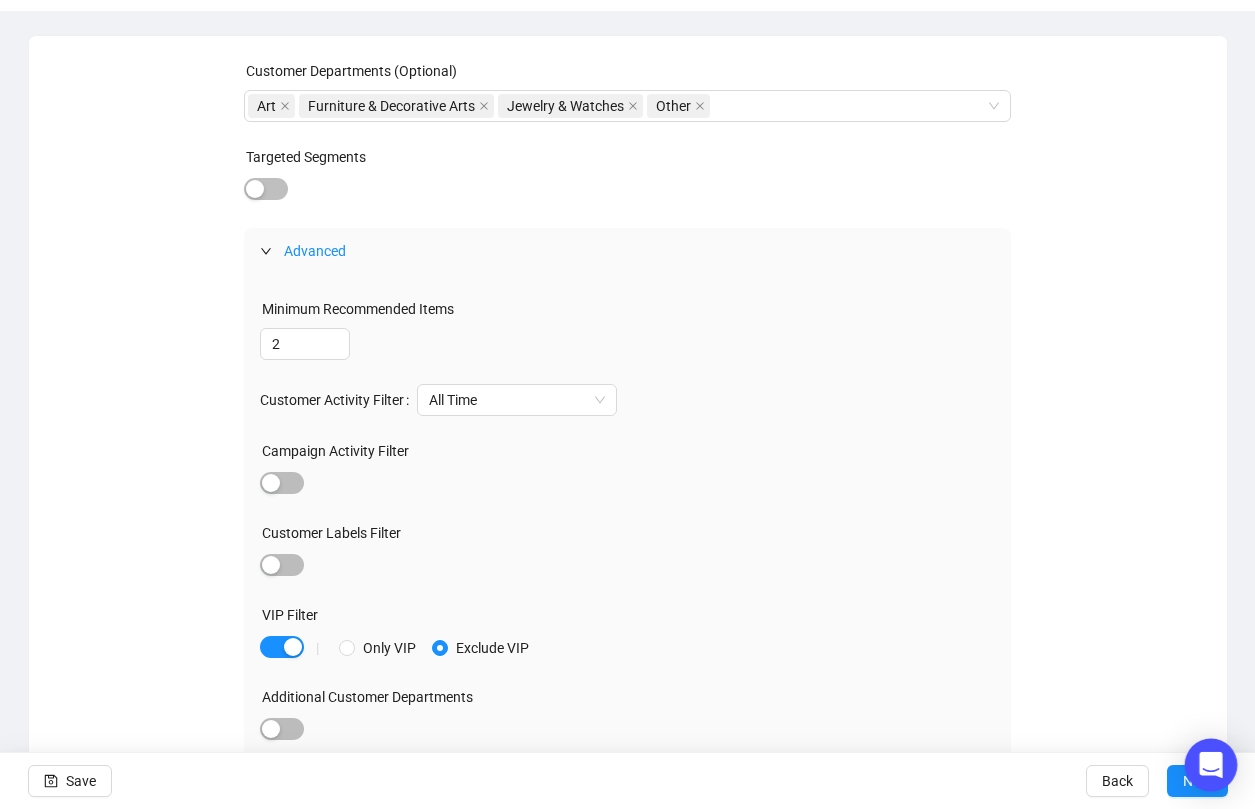 click on "Dashboard Auctions Customers Campaigns NM [NAME] [LASTNAME] Recommendations Campaign General Recommendations 3 Audience 4 Email Settings 5 Design 6 Summary Customer Departments (Optional) Art Furniture & Decorative Arts Jewelry & Watches Other Targeted Segments Advanced Minimum Recommended Items 2 Customer Activity Filter All Time Campaign Activity Filter Customer Labels Filter VIP Filter | Only VIP Exclude VIP Additional Customer Departments Save Back Next 0 image was uploaded" at bounding box center [627, 283] 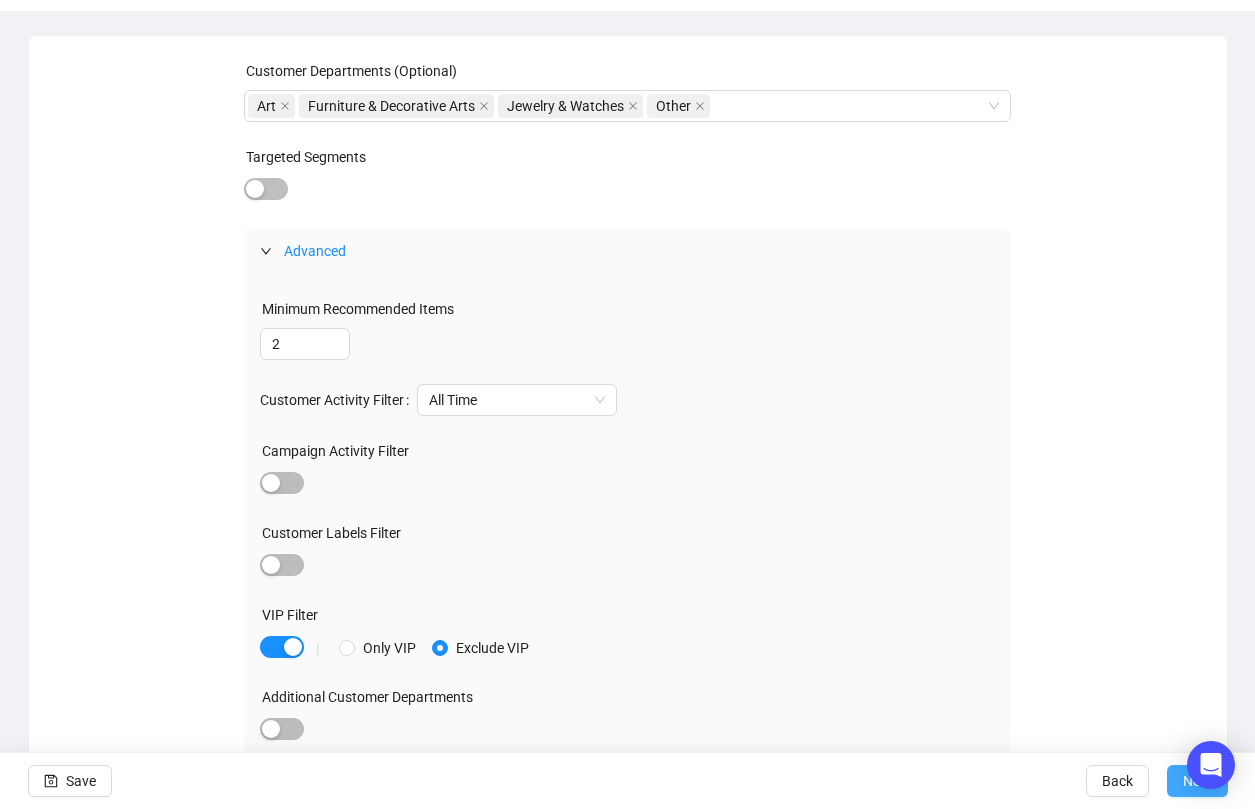 click on "Next" at bounding box center [1197, 781] 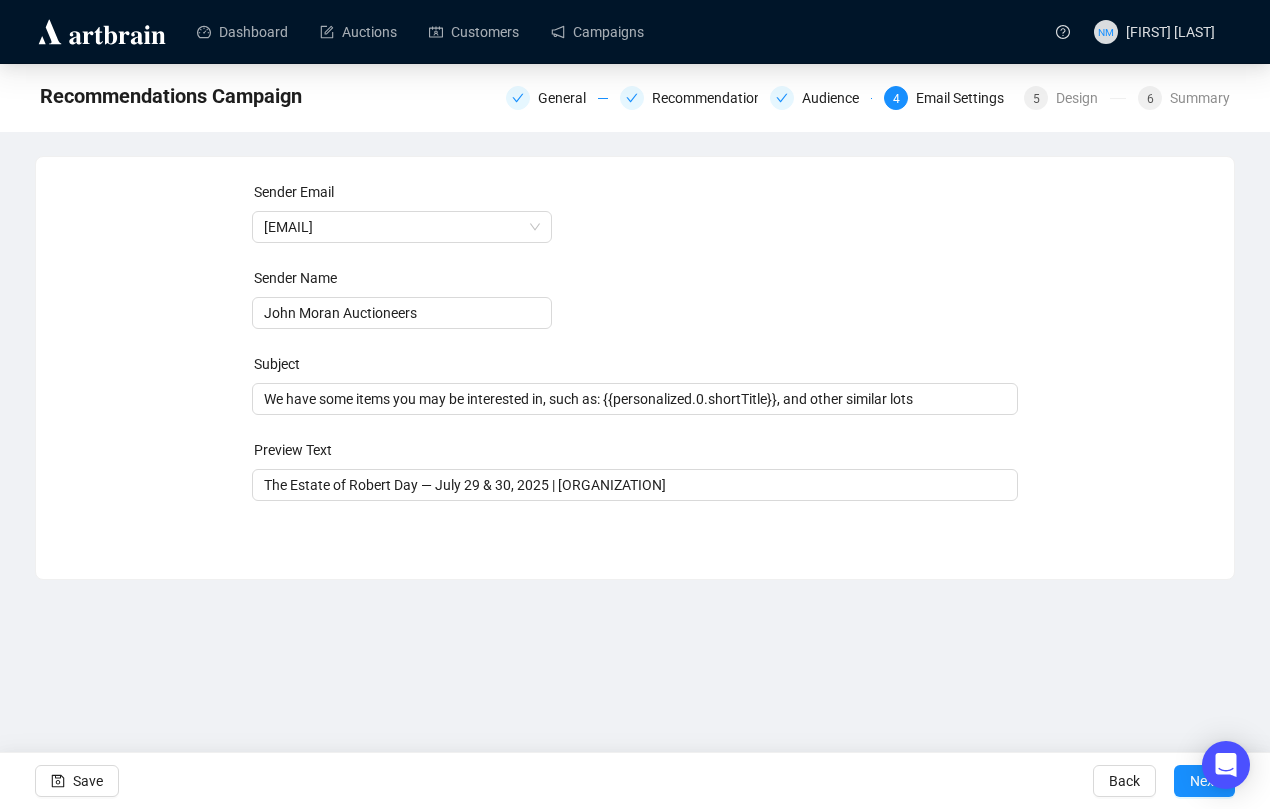 click on "Sender Email [EMAIL] Sender Name John Moran Auctioneers Subject We have some items you may be interested in, such as: {{personalized.0.shortTitle}}, and other similar lots Preview Text The Estate of Robert Day — [MONTH] [DAY] & [DAY], [YEAR] | John Moran Auctioneers Save Back Next" at bounding box center [635, 353] 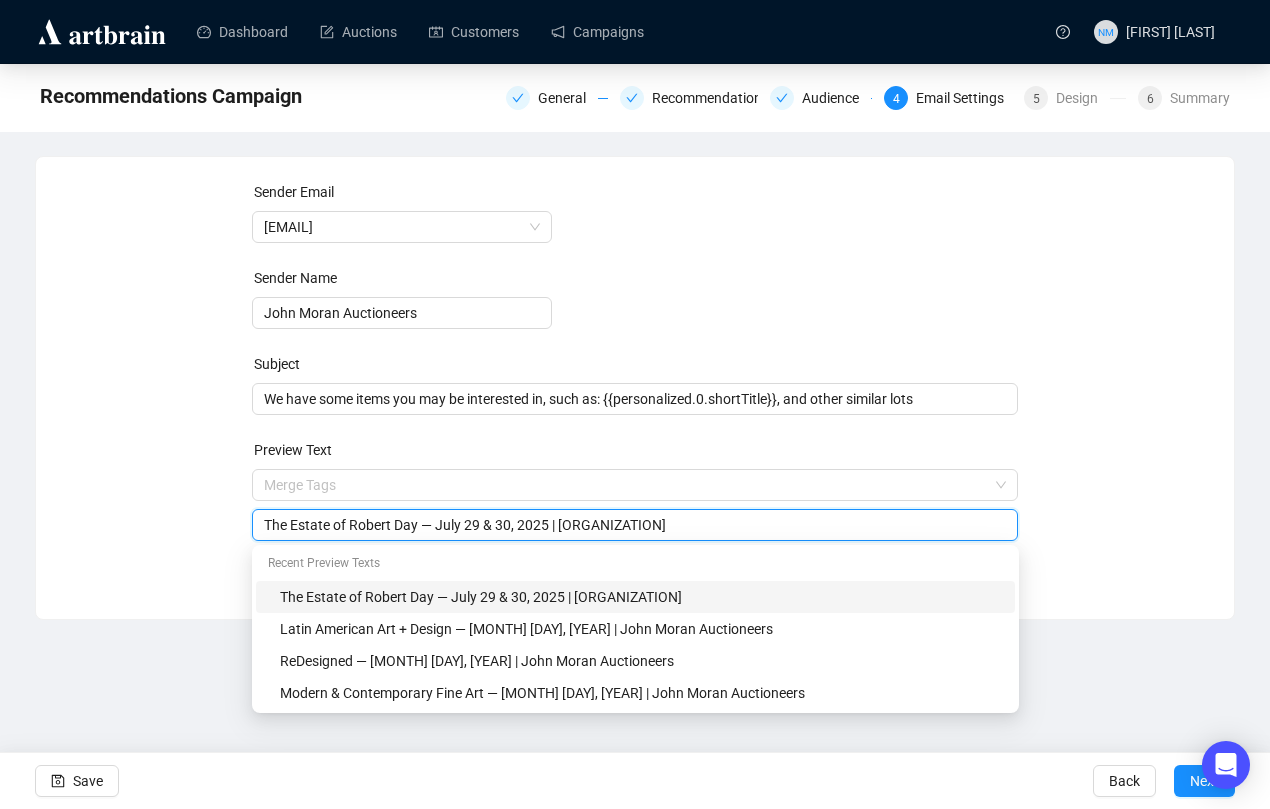 drag, startPoint x: 425, startPoint y: 487, endPoint x: 182, endPoint y: 498, distance: 243.24884 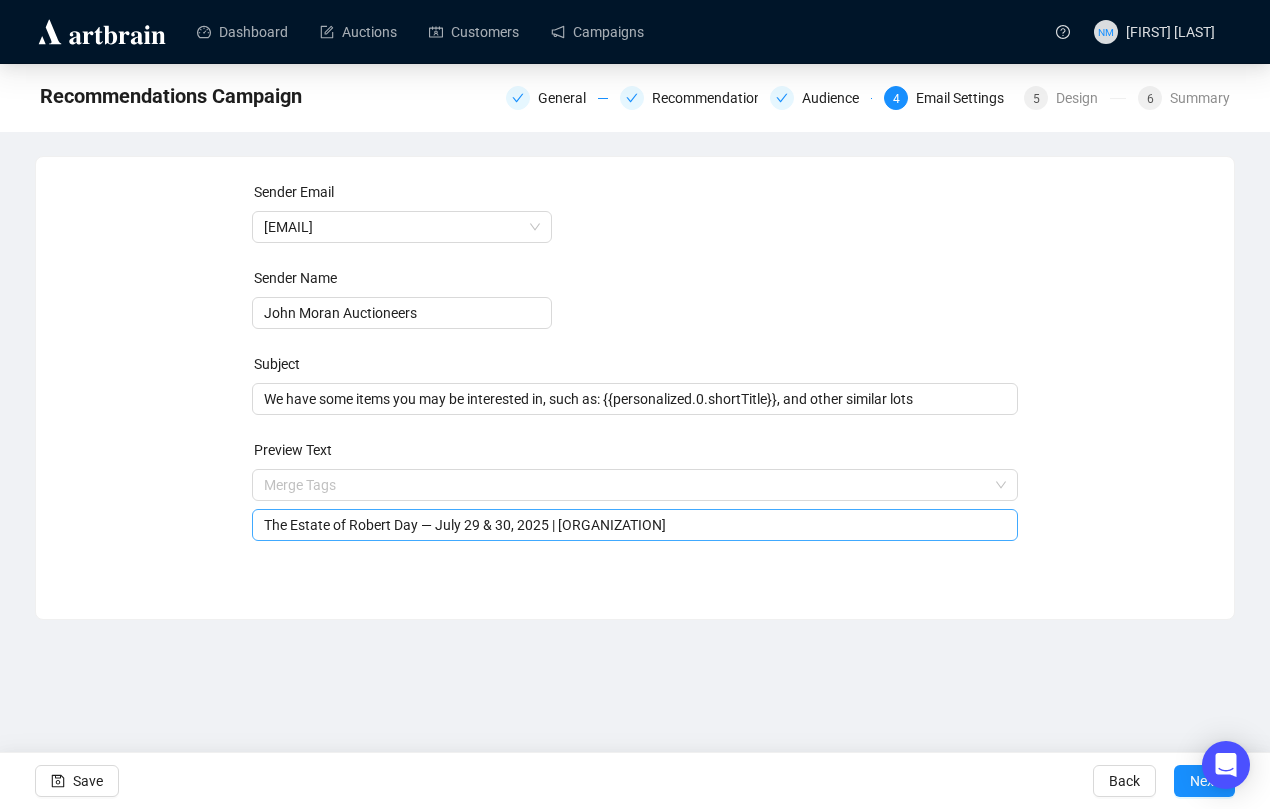 click on "The Estate of Robert Day — July 29 & 30, 2025 | [ORGANIZATION]" at bounding box center [635, 525] 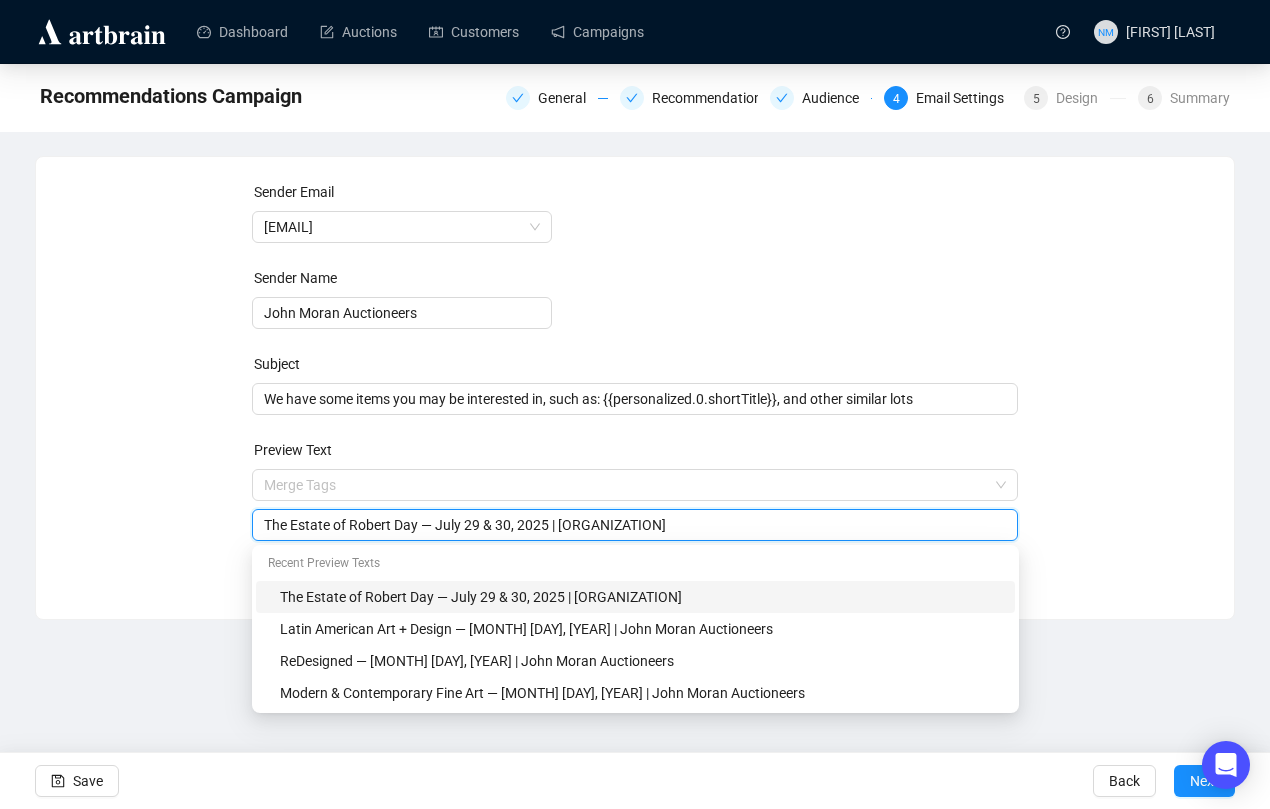 drag, startPoint x: 427, startPoint y: 529, endPoint x: 217, endPoint y: 525, distance: 210.03809 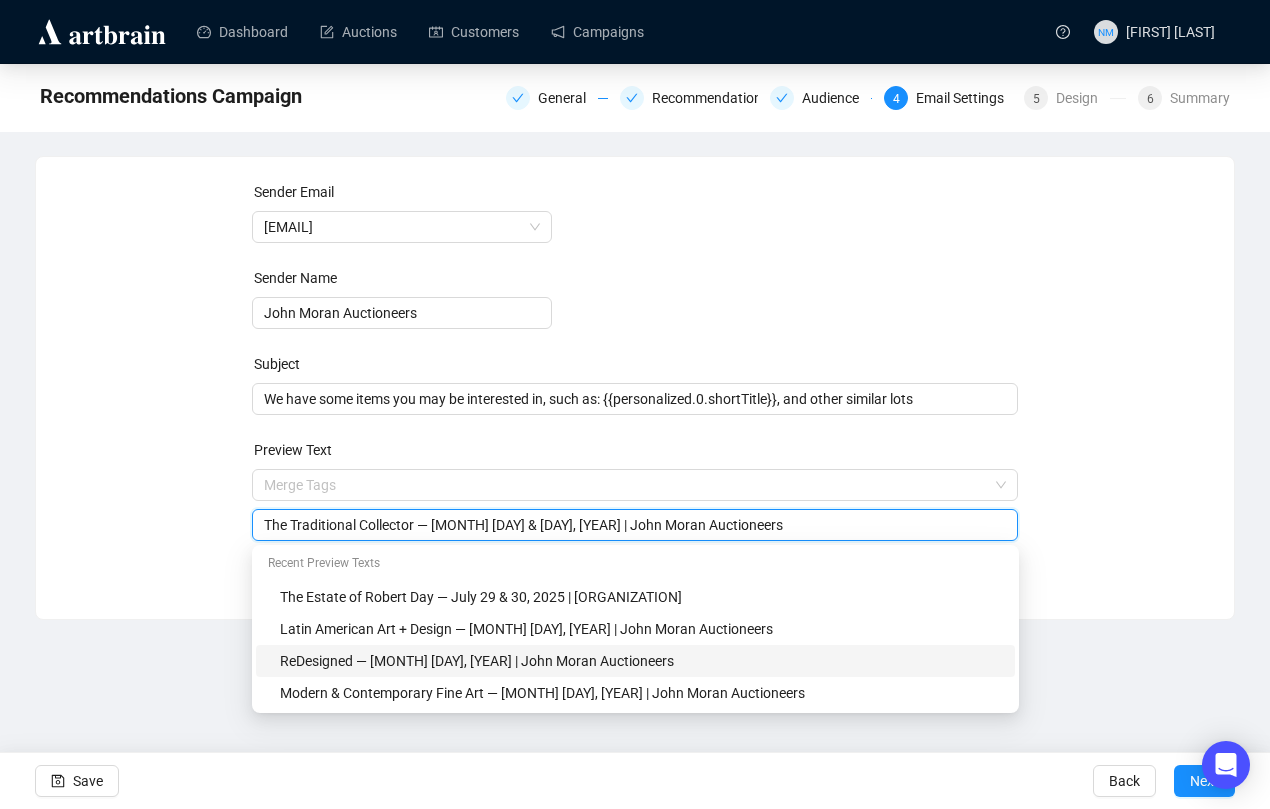 drag, startPoint x: 443, startPoint y: 530, endPoint x: 522, endPoint y: 532, distance: 79.025314 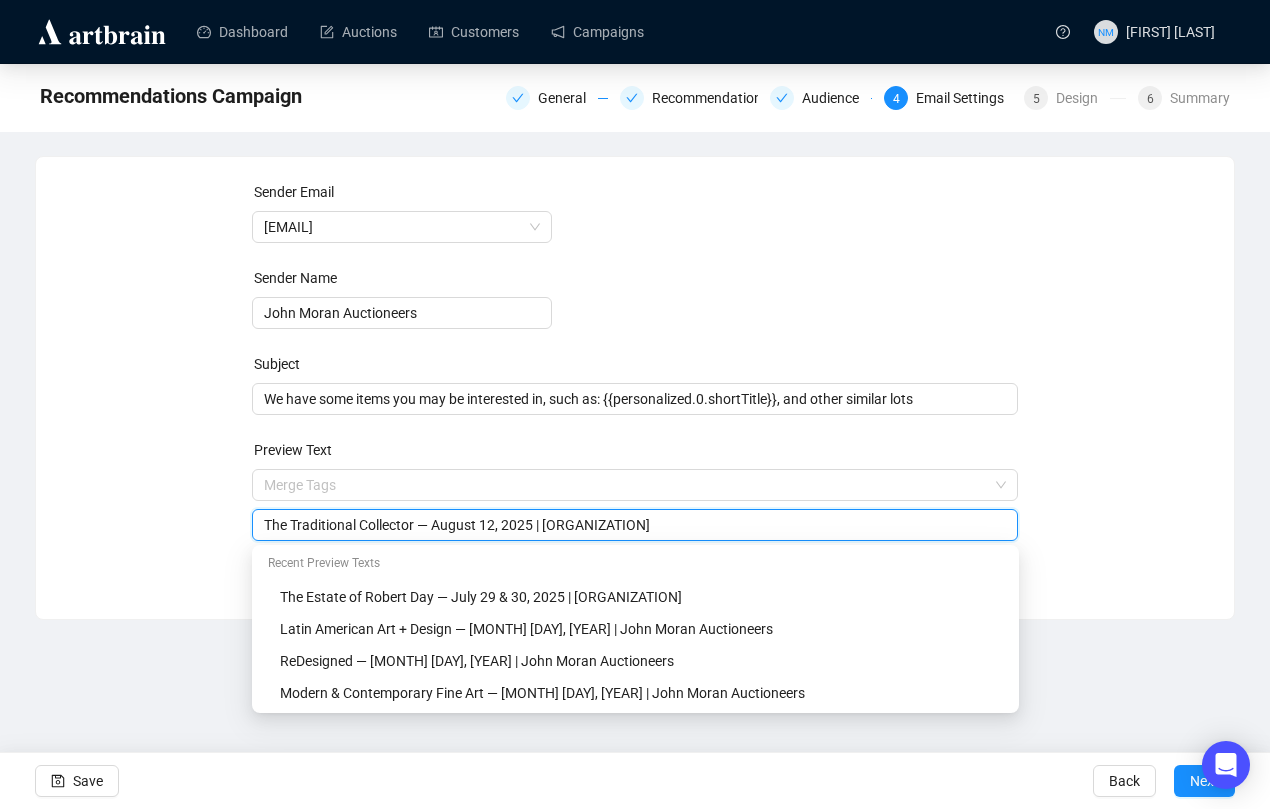 type on "The Traditional Collector — August 12, 2025 | [ORGANIZATION]" 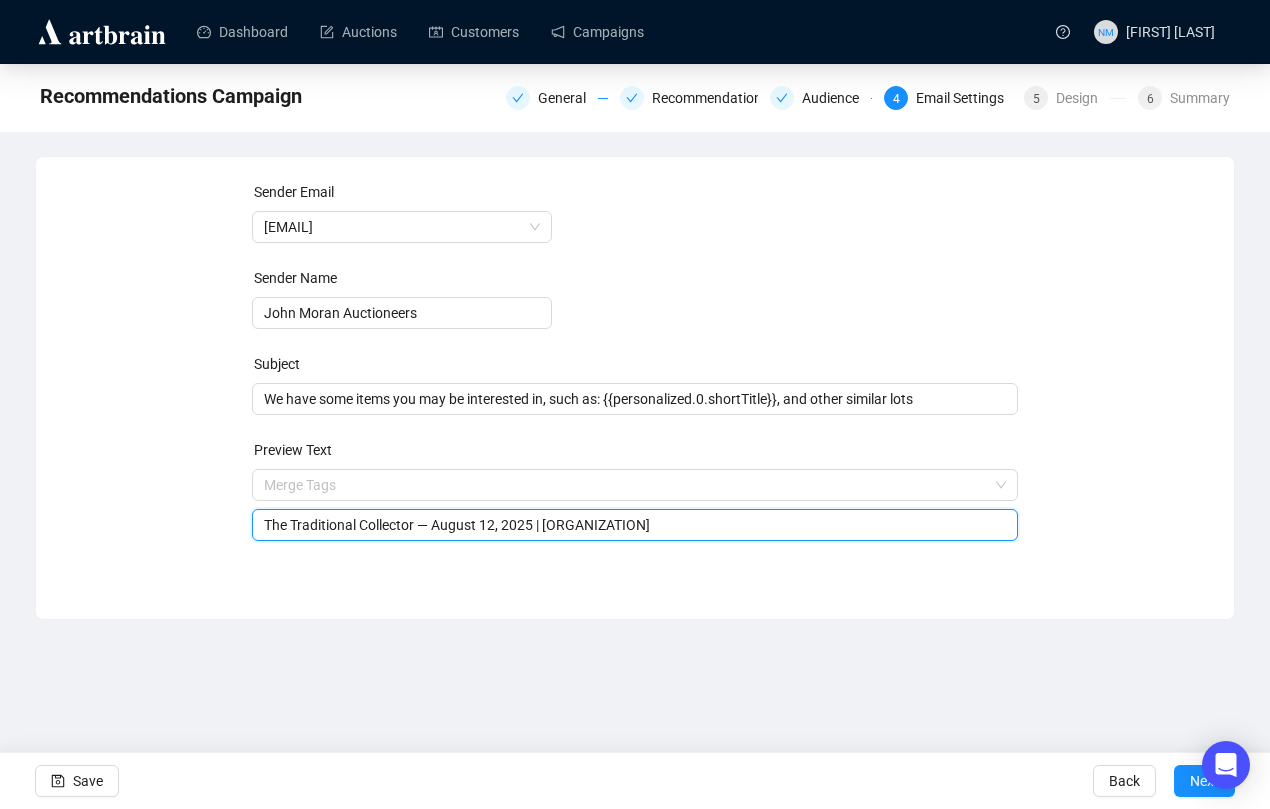 click on "Sender Email [EMAIL] Sender Name John Moran Auctioneers Subject We have some items you may be interested in, such as: {{personalized.0.shortTitle}}, and other similar lots Preview Text Merge Tags The Traditional Collector — [MONTH] [DAY], [YEAR] | John Moran Auctioneers The Traditional Collector — [MONTH] [DAY], [YEAR] | John Moran Auctioneers Save Back Next" at bounding box center (635, 373) 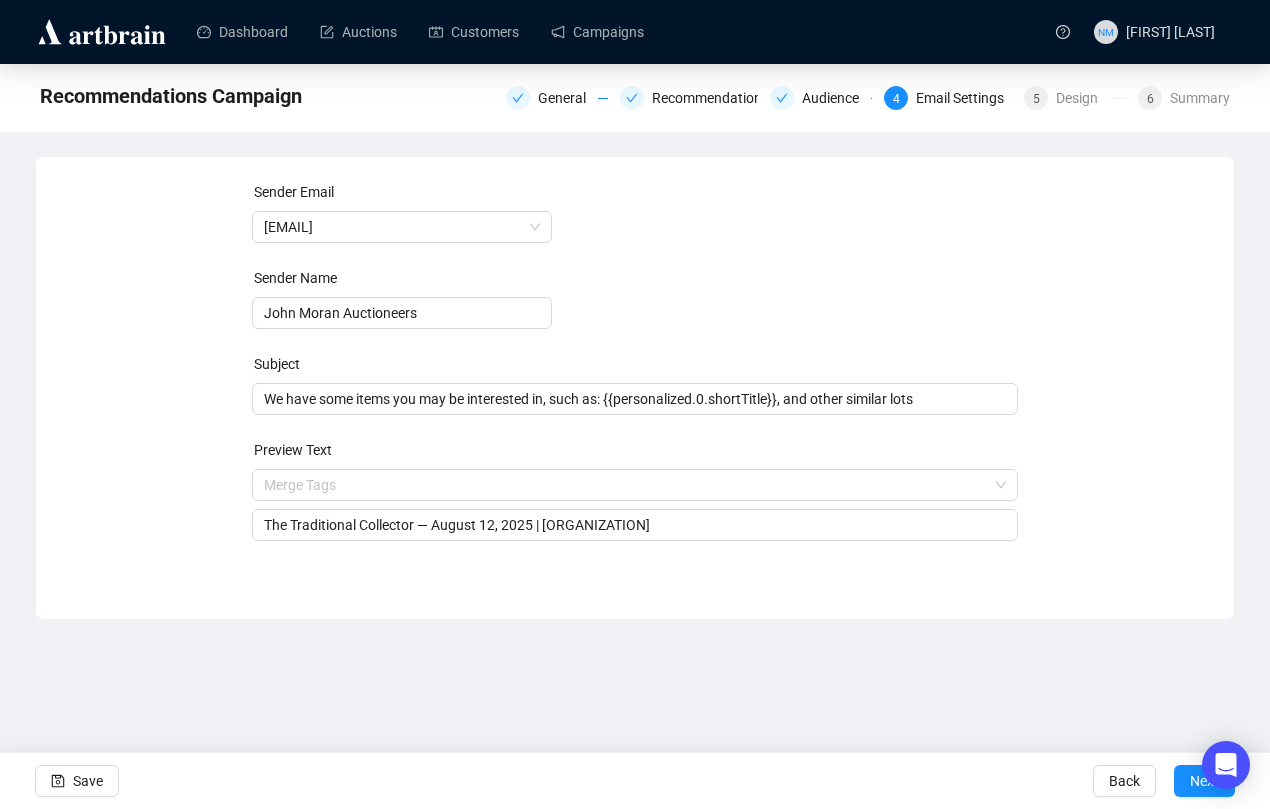 click on "Sender Email [EMAIL] Sender Name John Moran Auctioneers Subject We have some items you may be interested in, such as: {{personalized.0.shortTitle}}, and other similar lots Preview Text Merge Tags The Traditional Collector — [MONTH] [DAY], [YEAR] | John Moran Auctioneers Save Back Next" at bounding box center [635, 373] 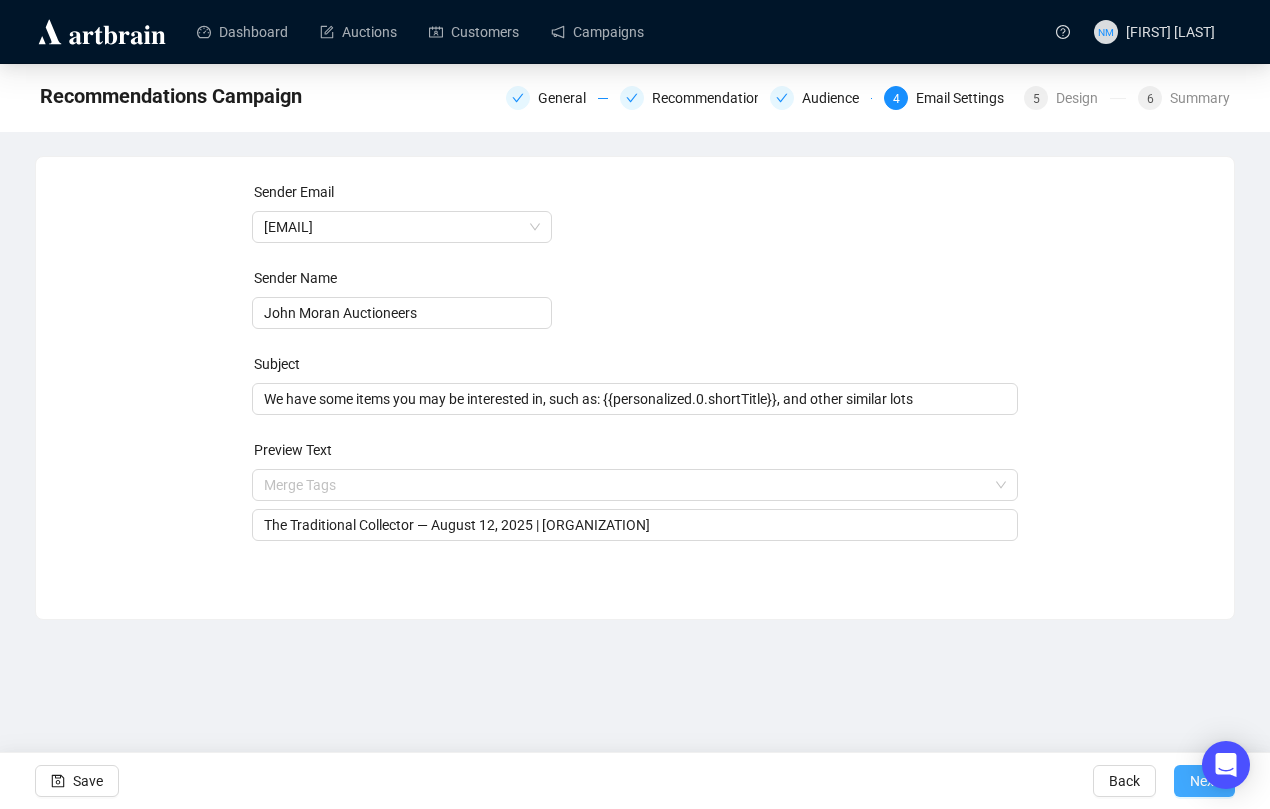 click on "Next" at bounding box center (1204, 781) 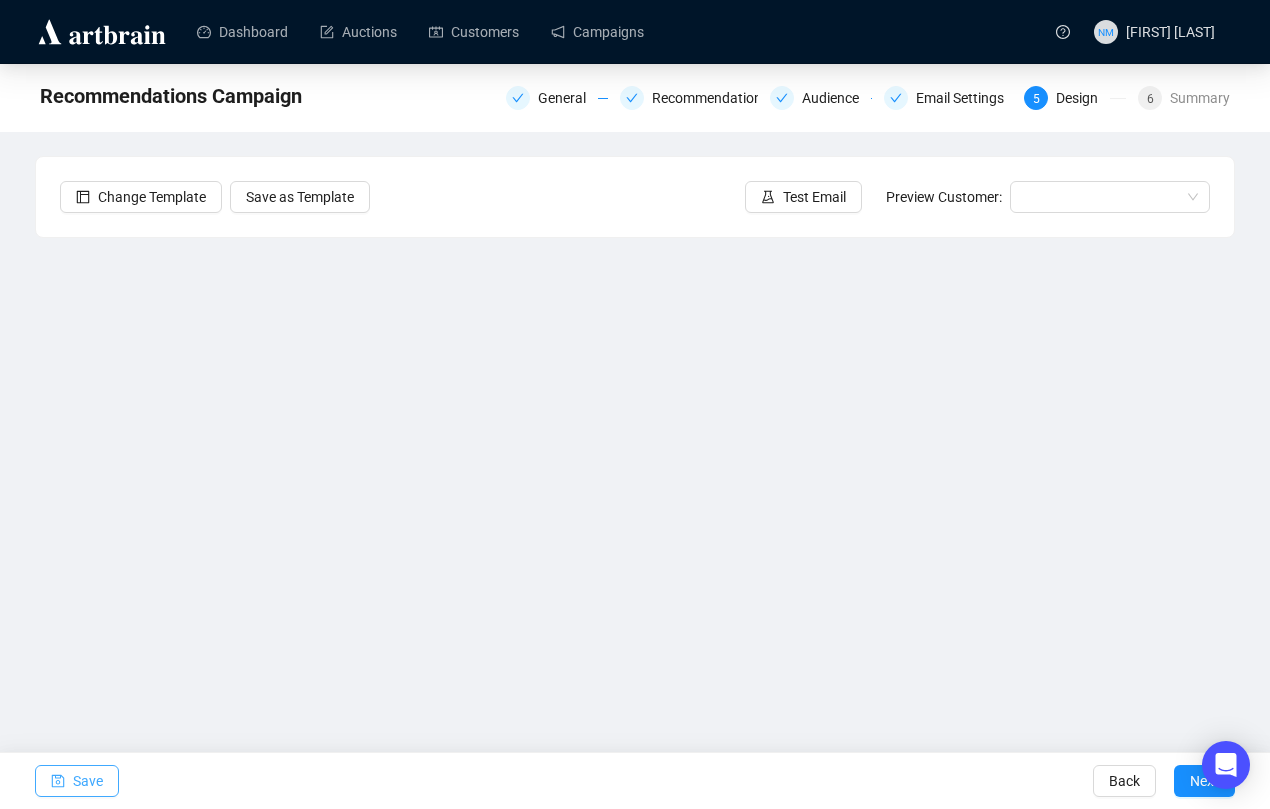 click on "Save" at bounding box center (77, 781) 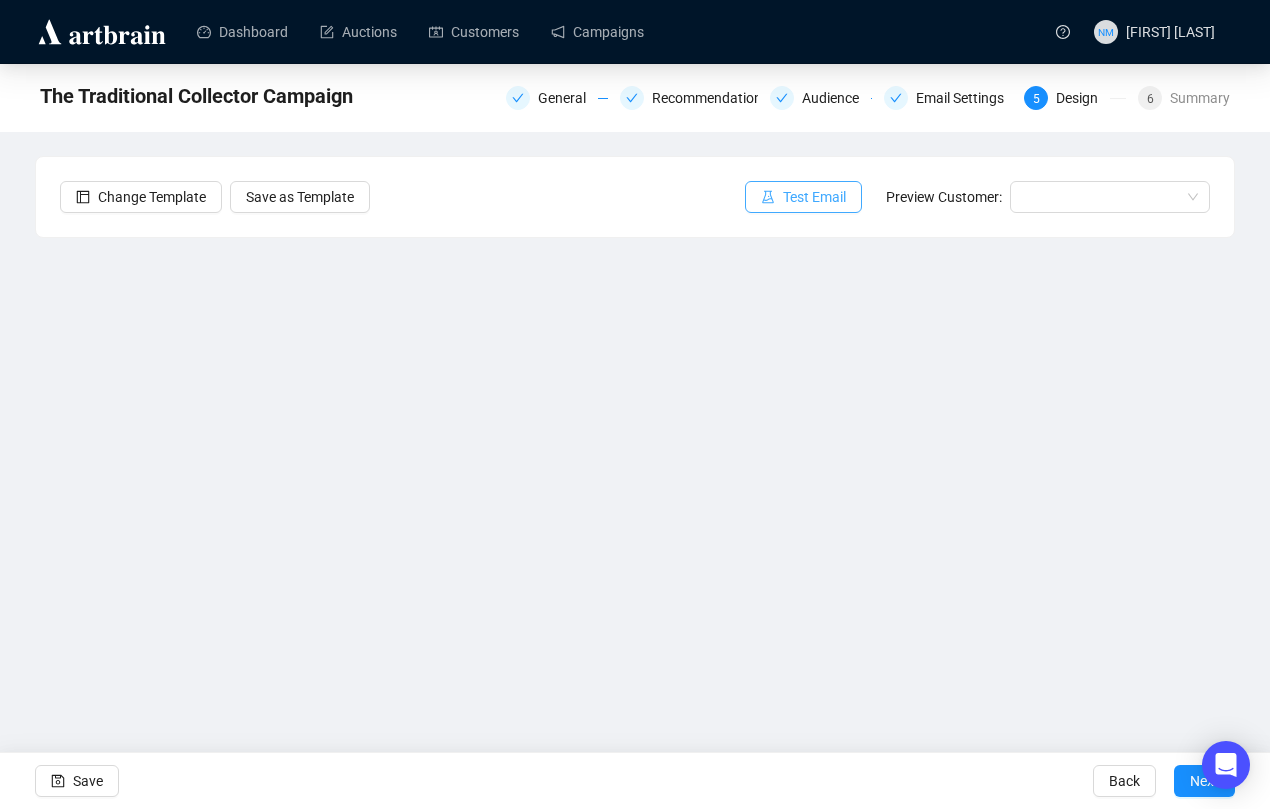 click on "Test Email" at bounding box center [814, 197] 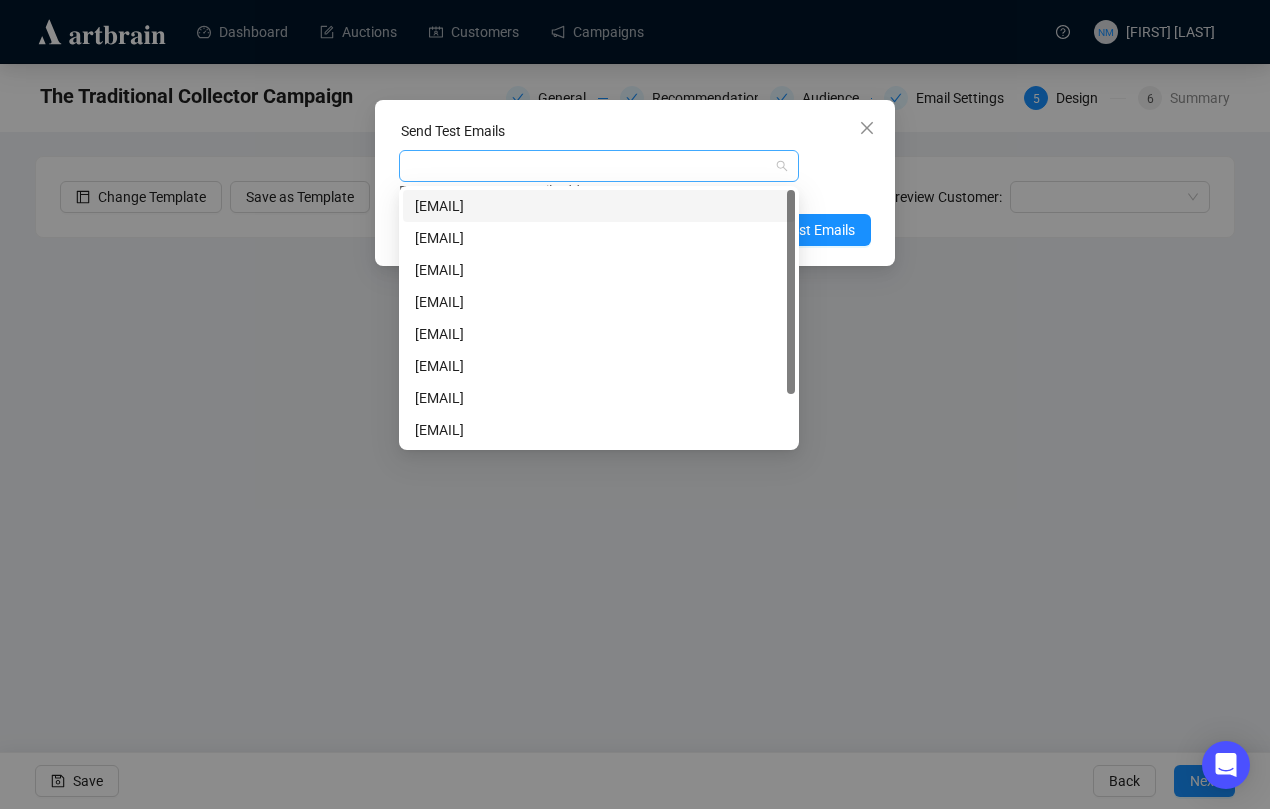 click at bounding box center [588, 166] 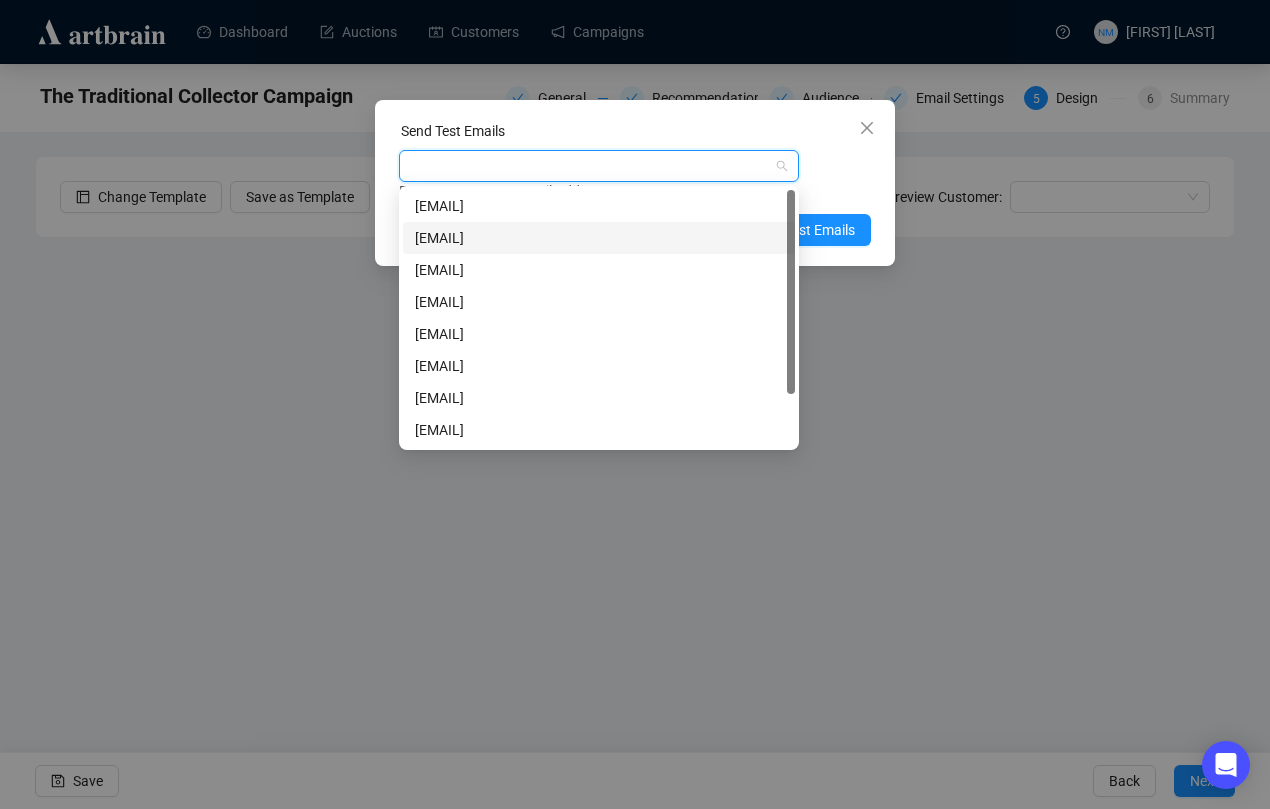 click on "[EMAIL]" at bounding box center (599, 238) 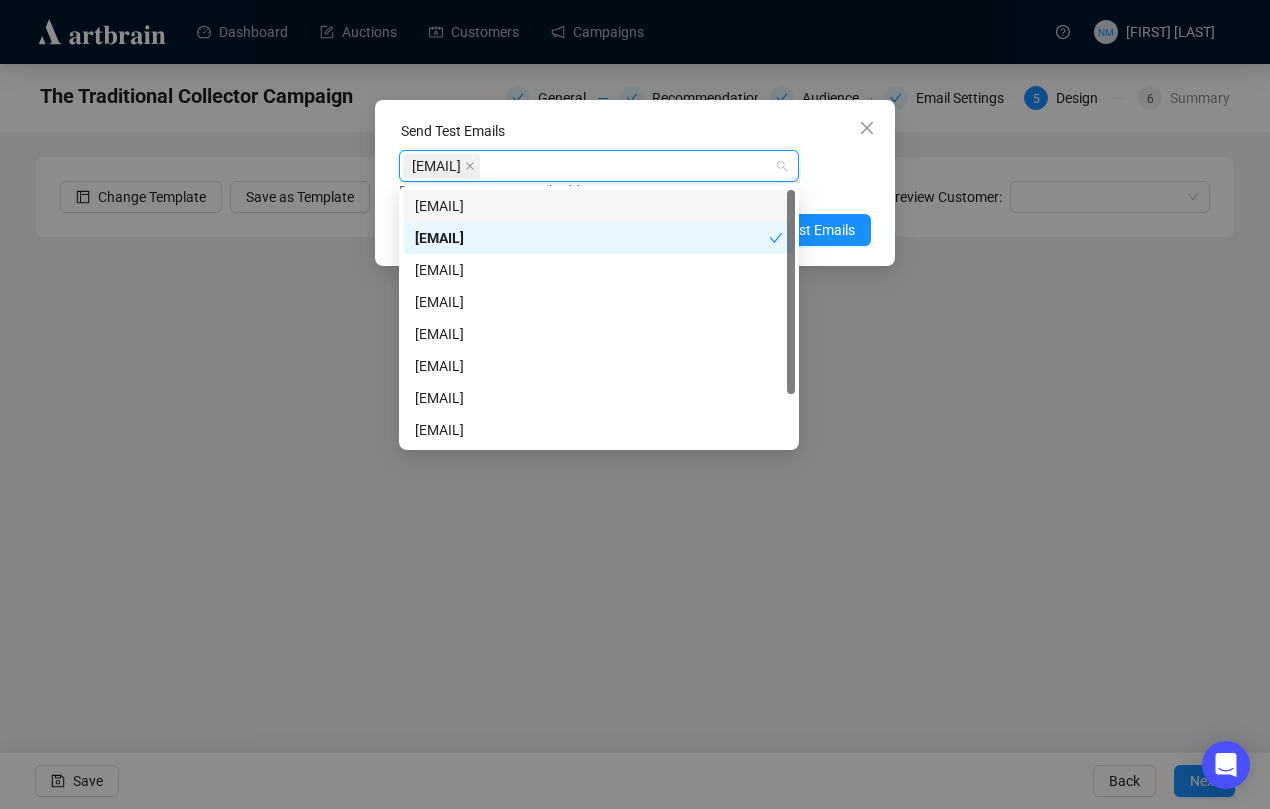 click on "Enter up to 20 Test Email Addresses" at bounding box center [635, 191] 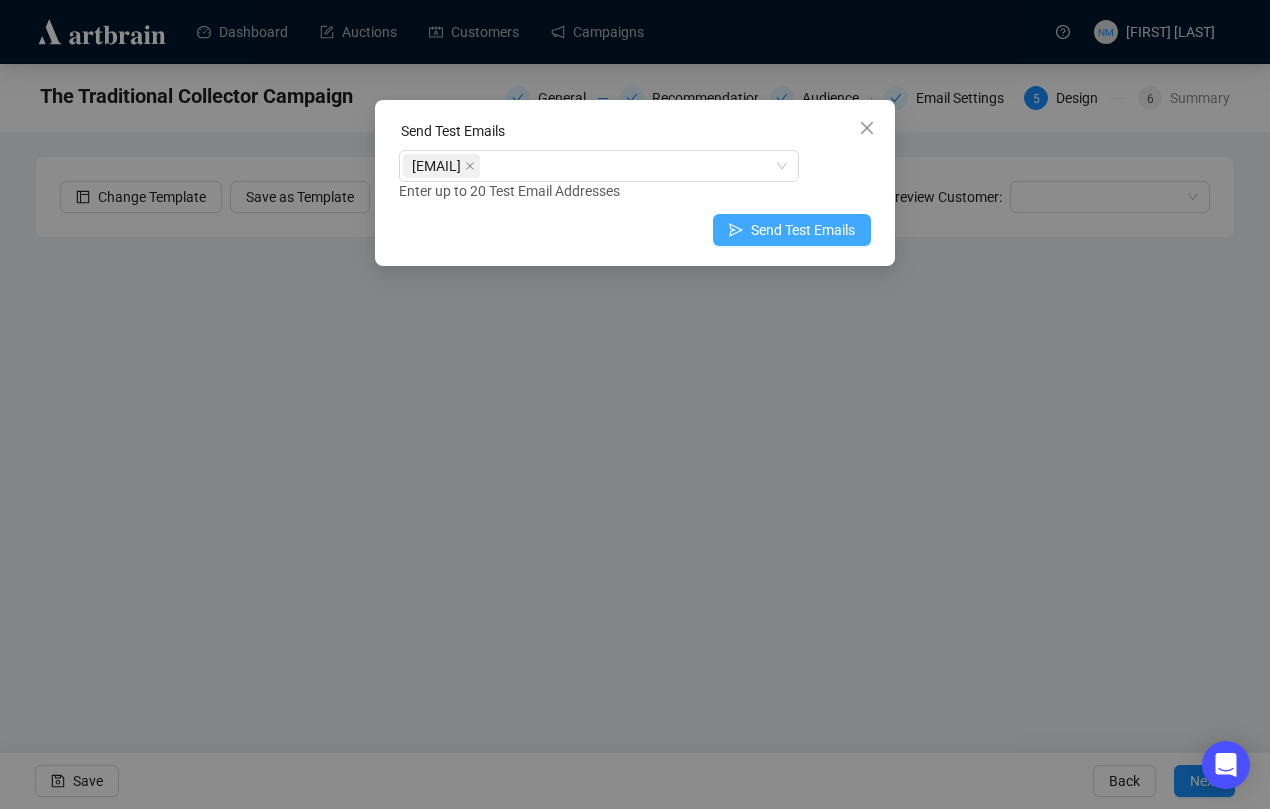 click on "Send Test Emails" at bounding box center (803, 230) 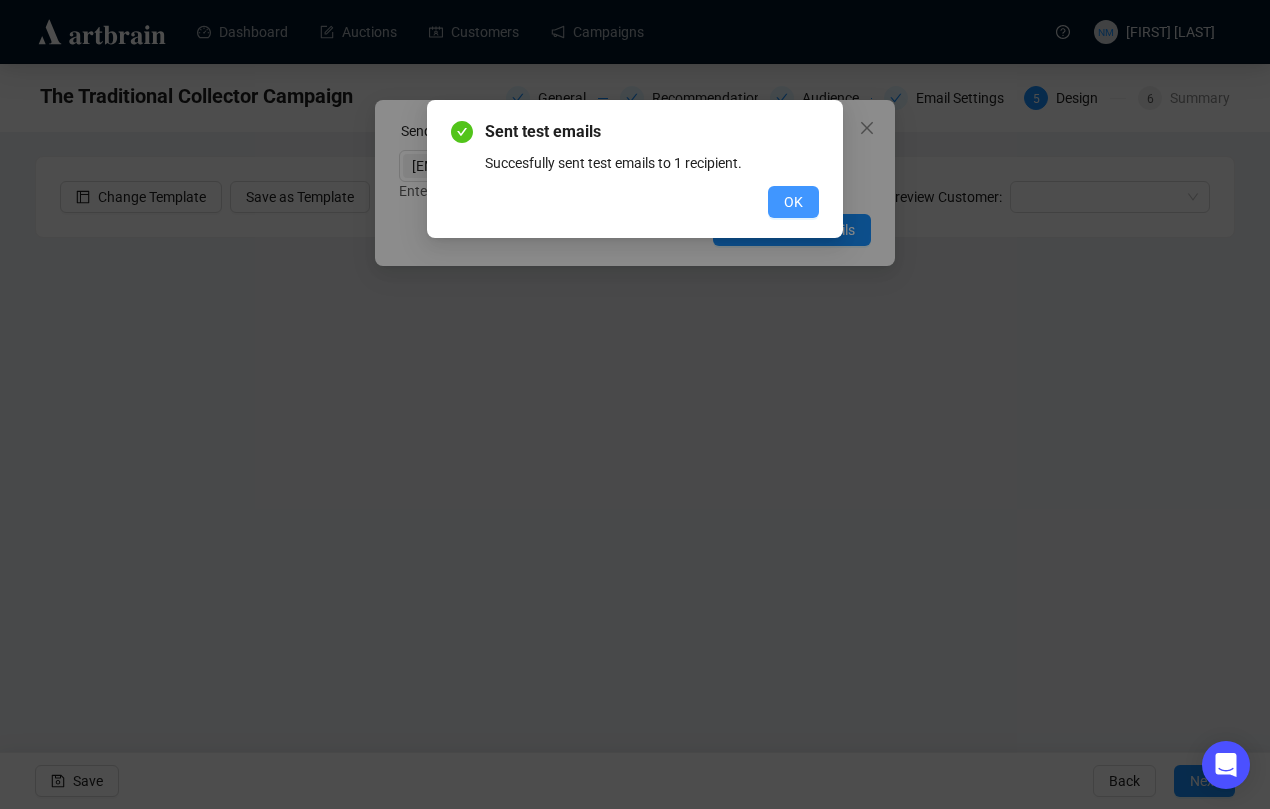 click on "OK" at bounding box center (793, 202) 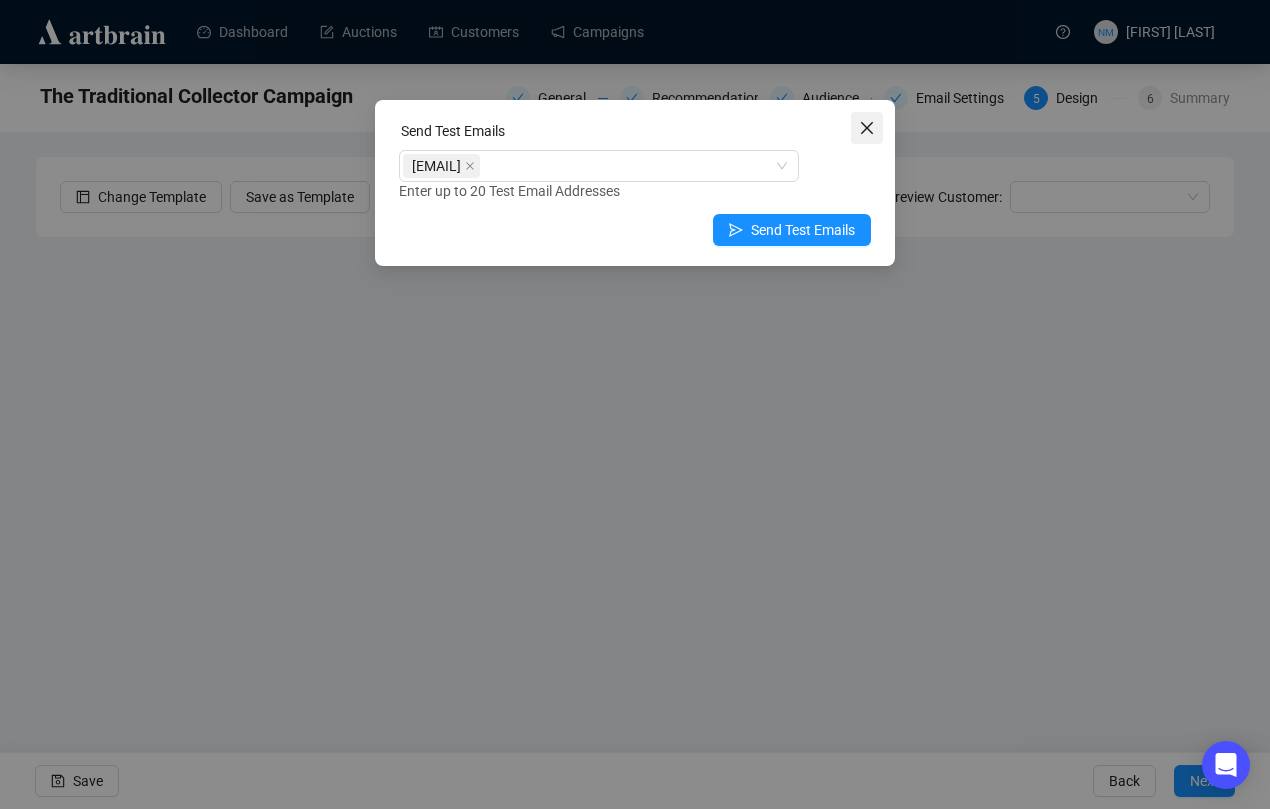 click at bounding box center [867, 128] 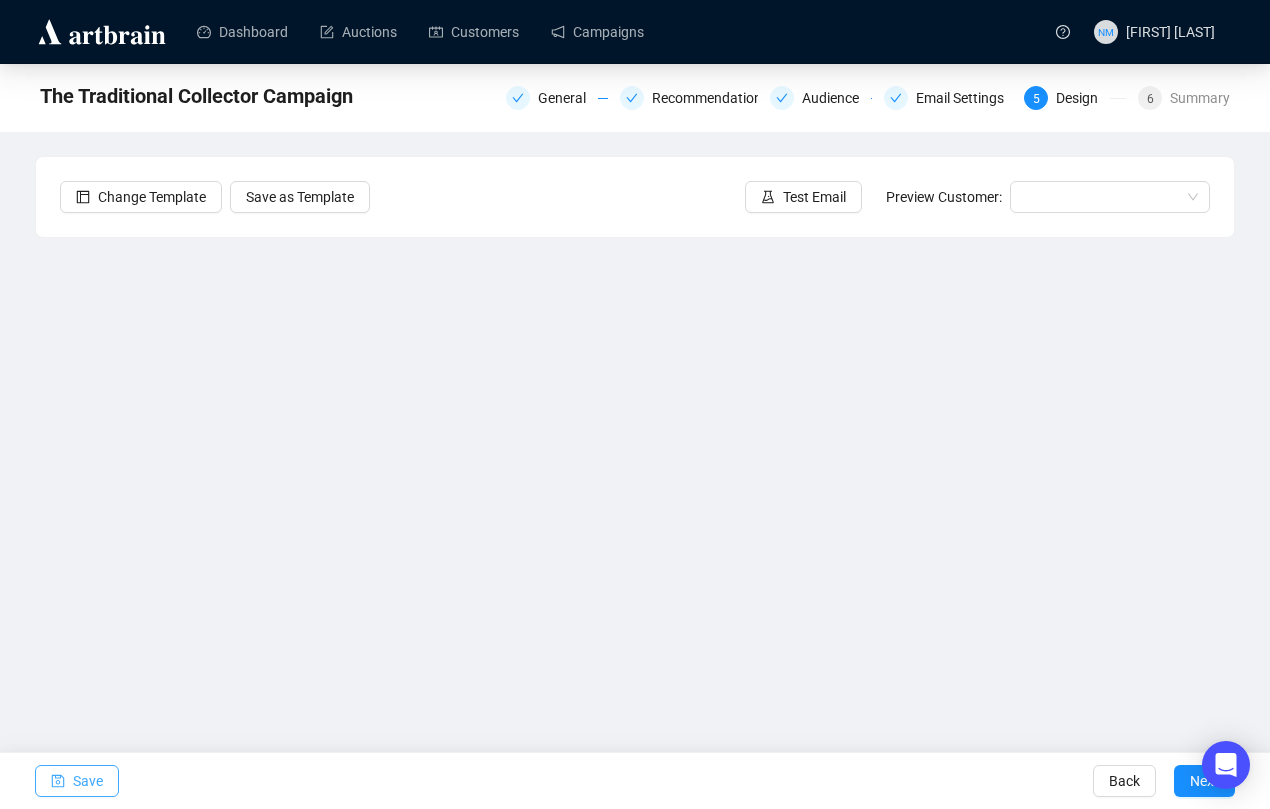 click on "Save" at bounding box center (88, 781) 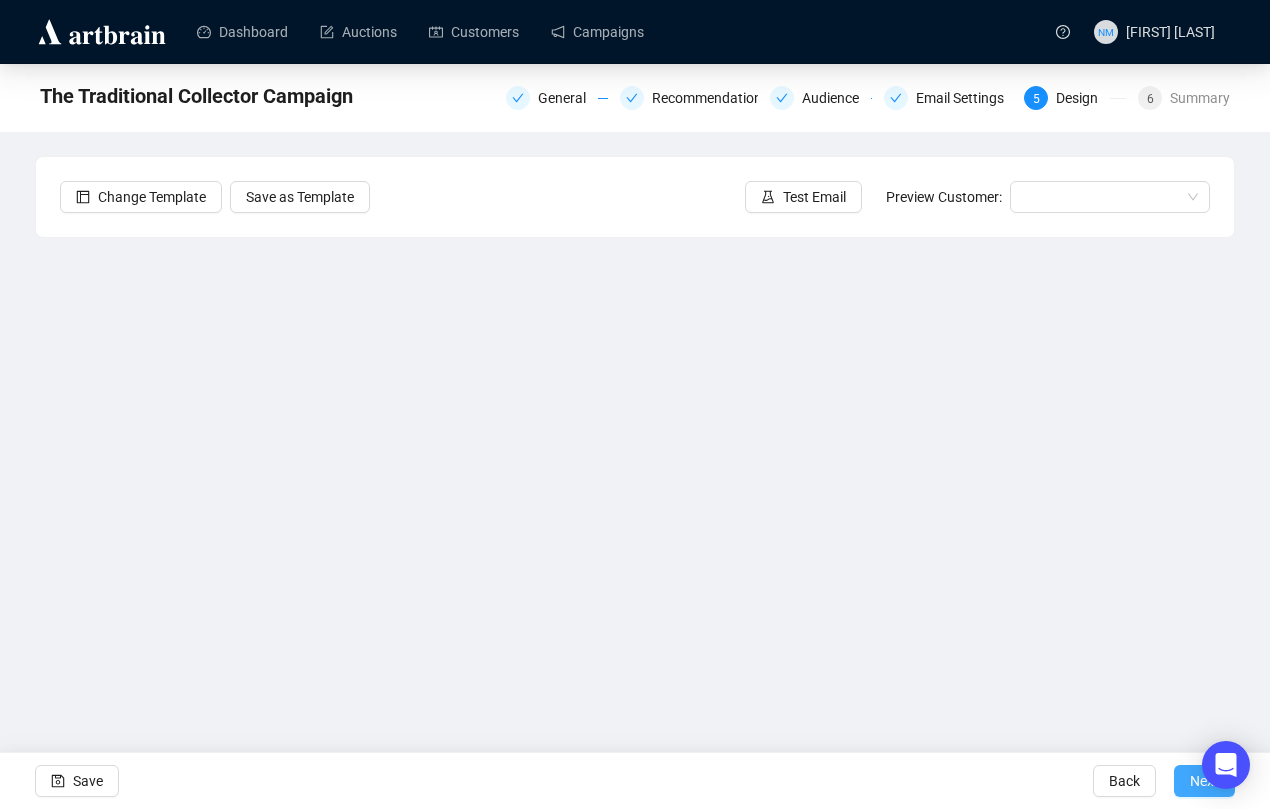 click on "Next" at bounding box center [1204, 781] 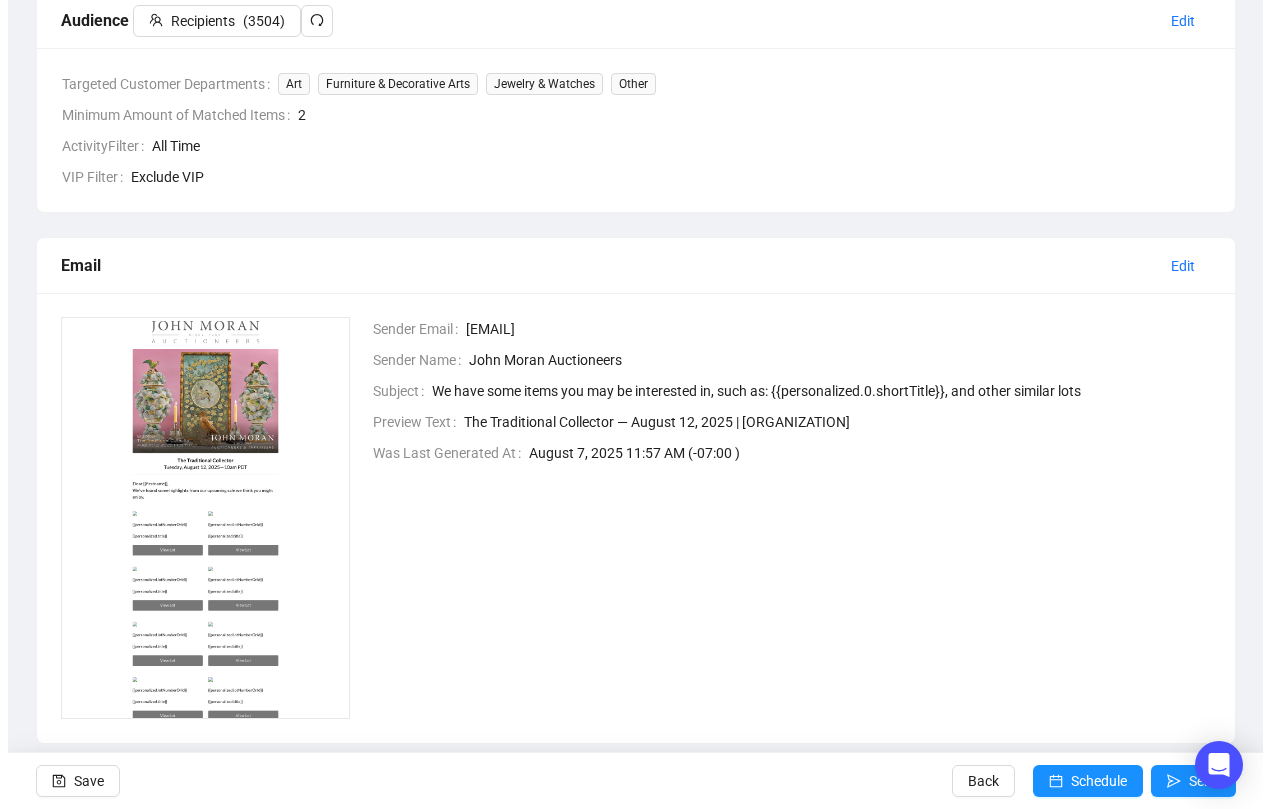 scroll, scrollTop: 565, scrollLeft: 0, axis: vertical 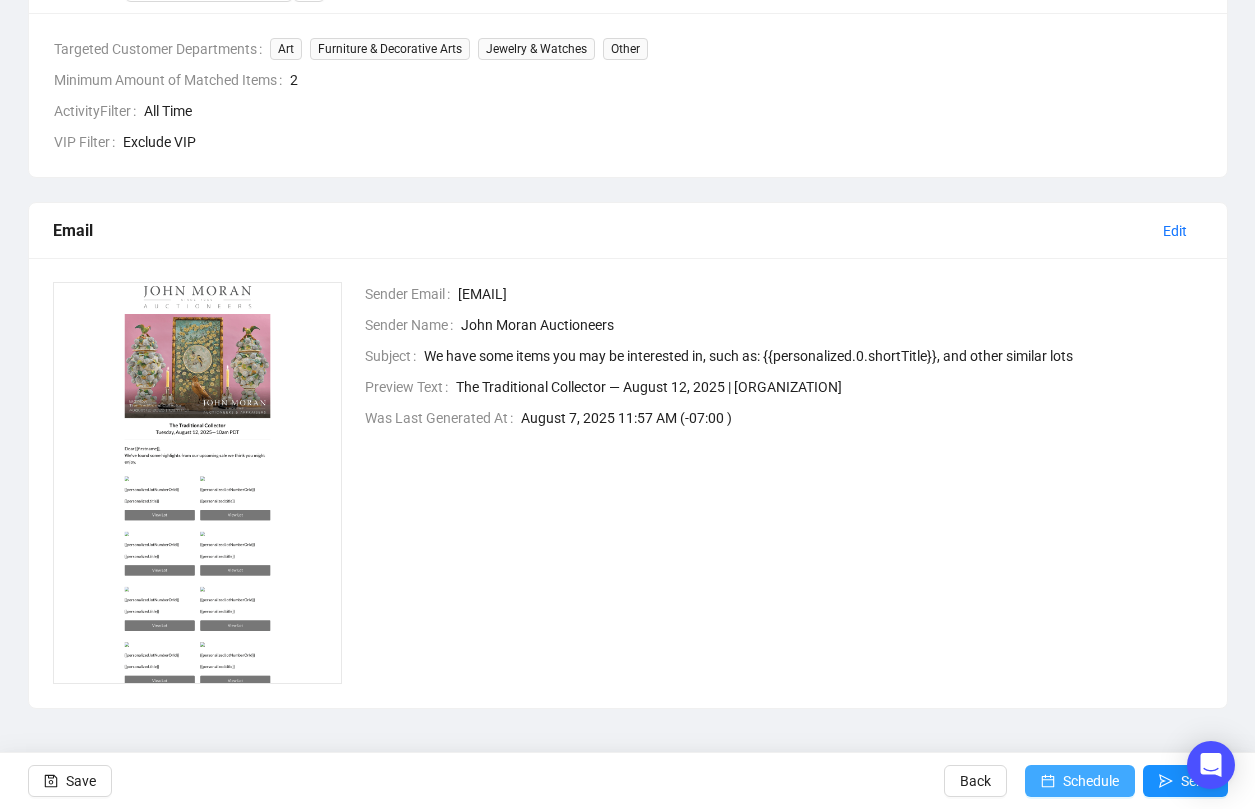 click on "Schedule" at bounding box center [1091, 781] 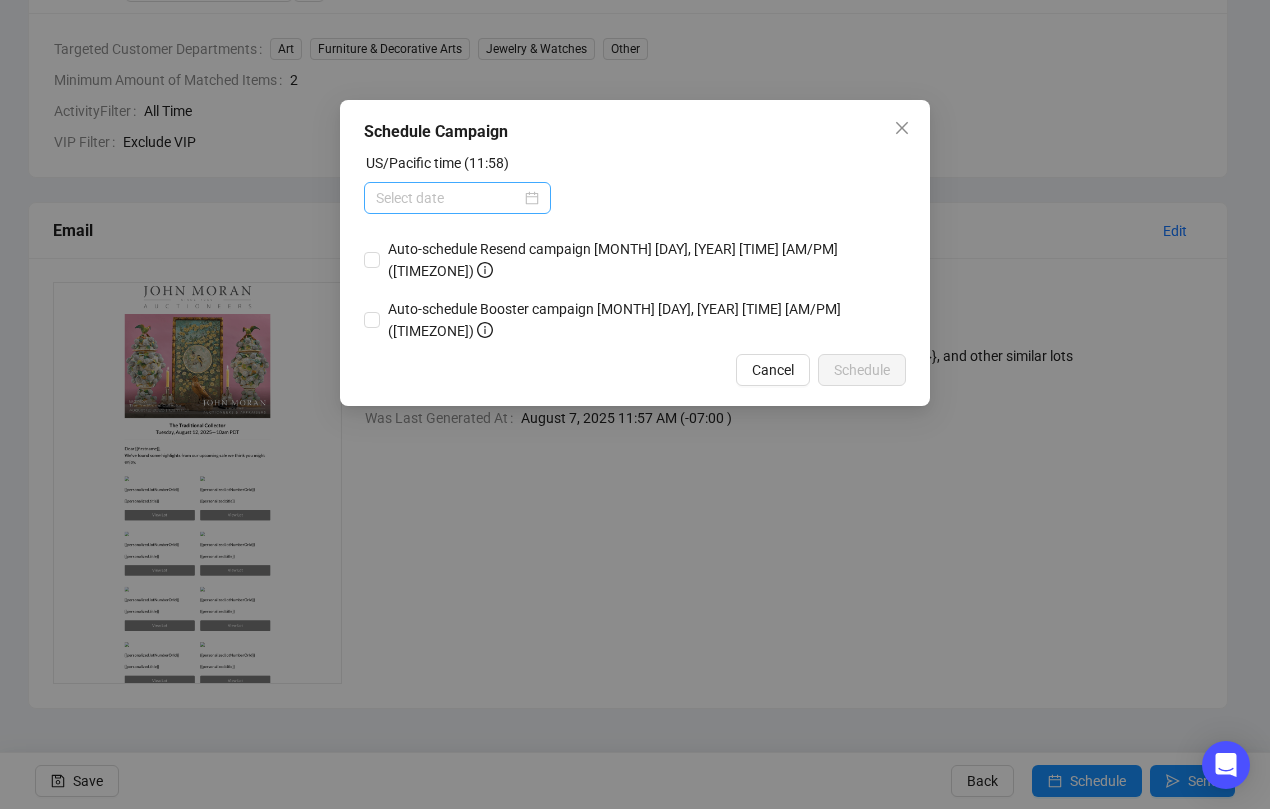 click at bounding box center [457, 198] 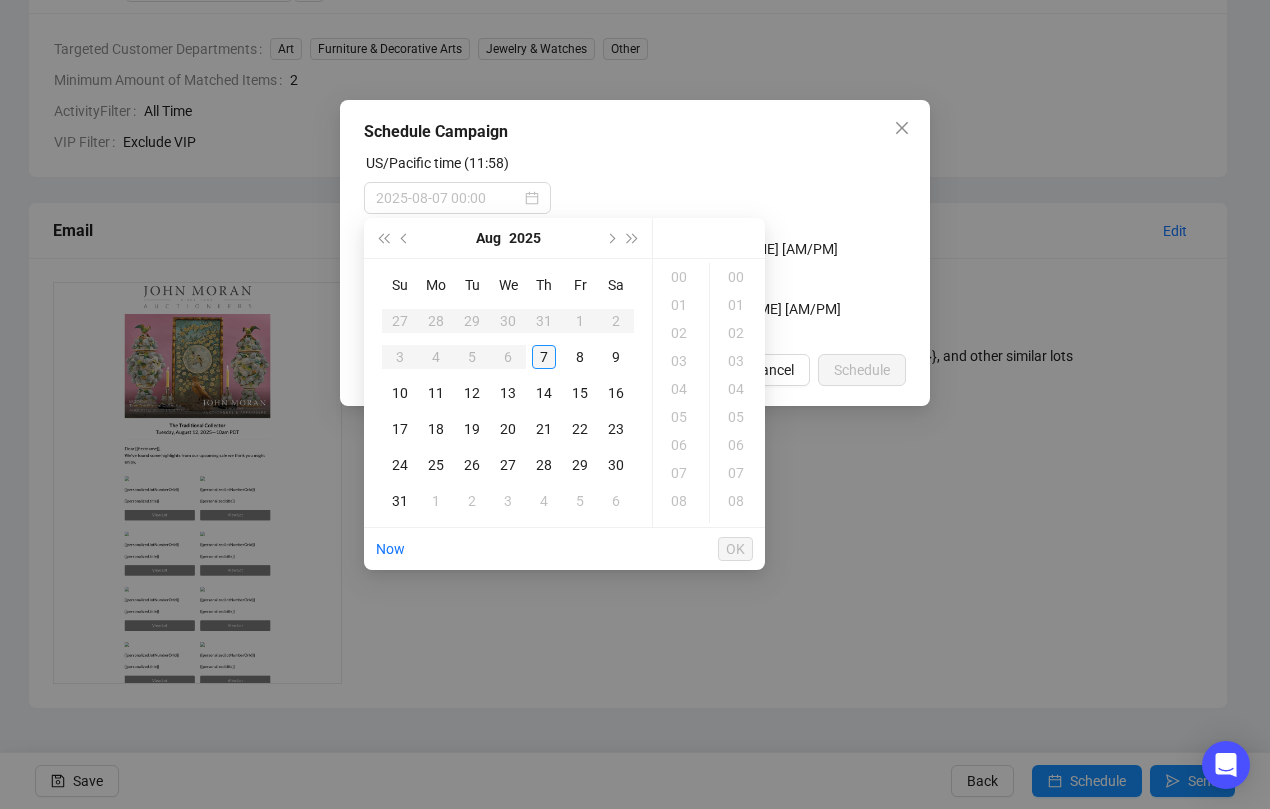 click on "7" at bounding box center [544, 357] 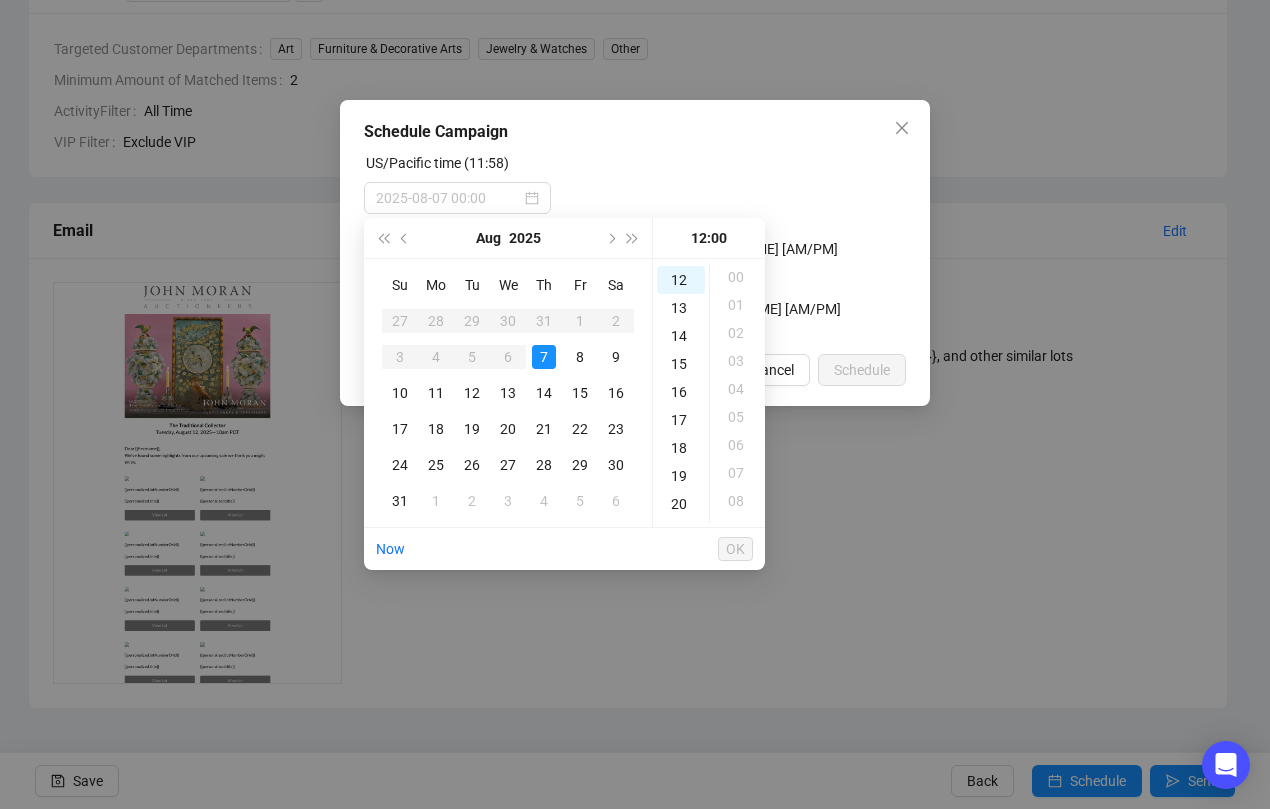 scroll, scrollTop: 336, scrollLeft: 0, axis: vertical 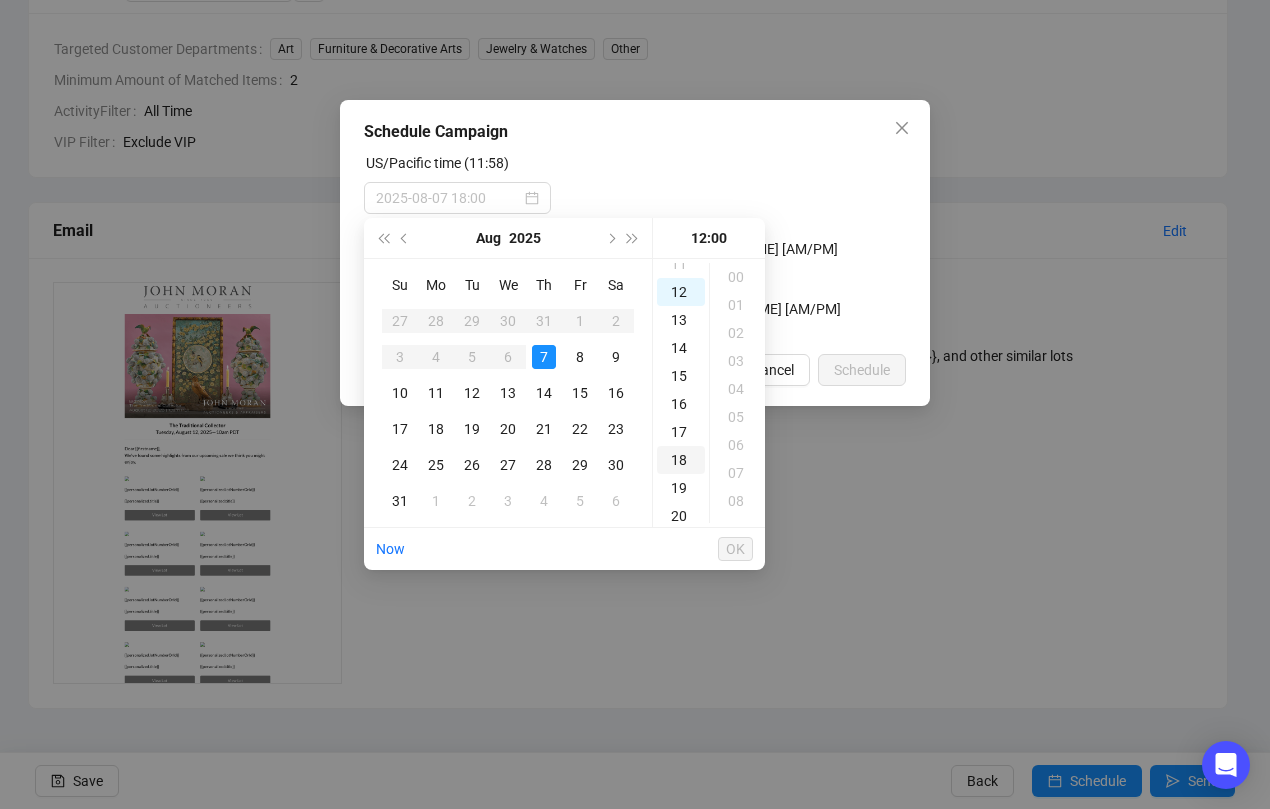 click on "18" at bounding box center [681, 460] 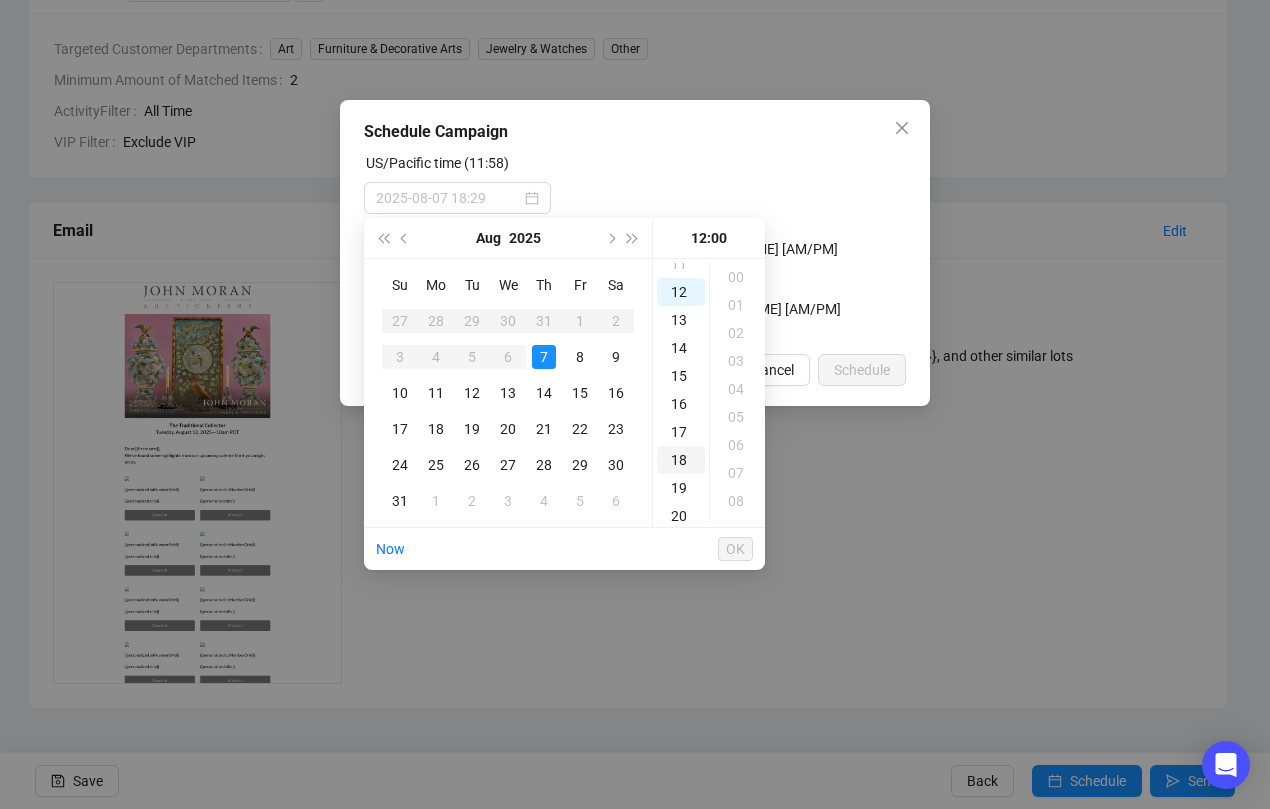 scroll, scrollTop: 504, scrollLeft: 0, axis: vertical 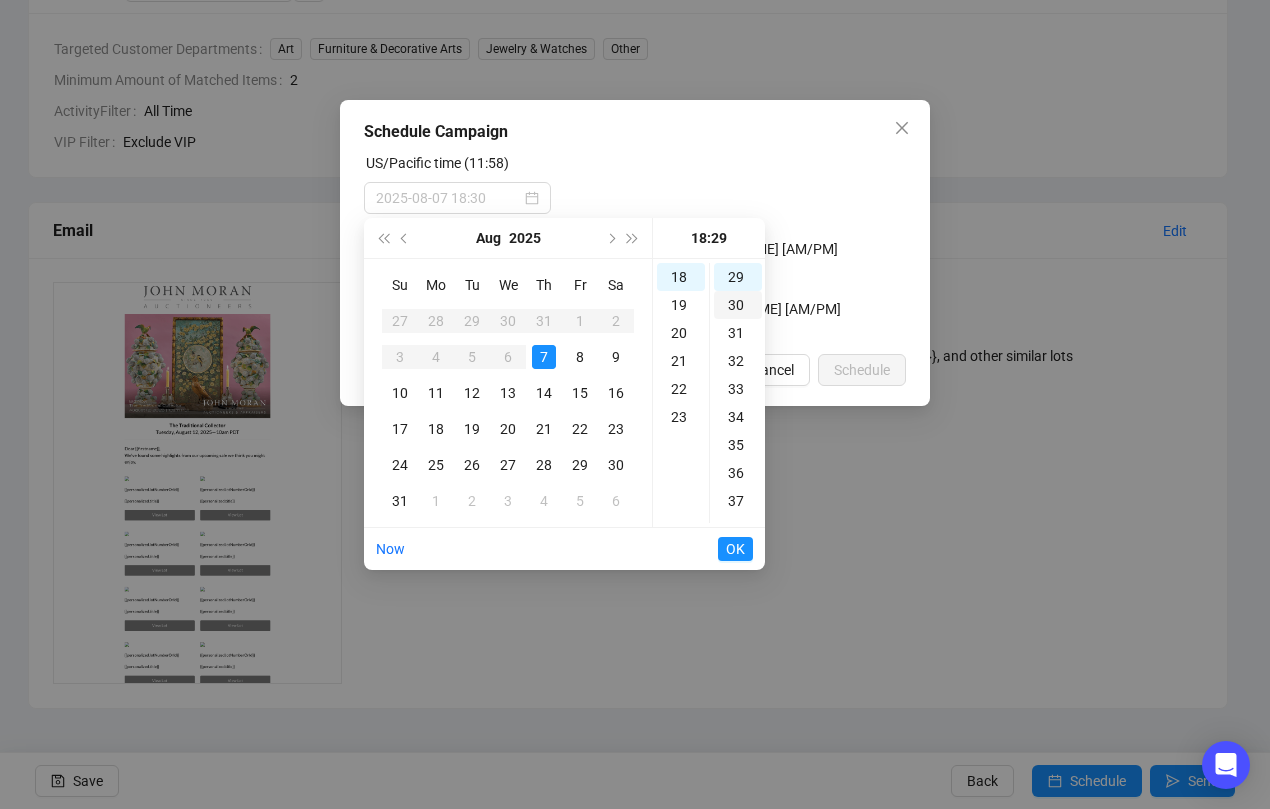click on "30" at bounding box center (738, 305) 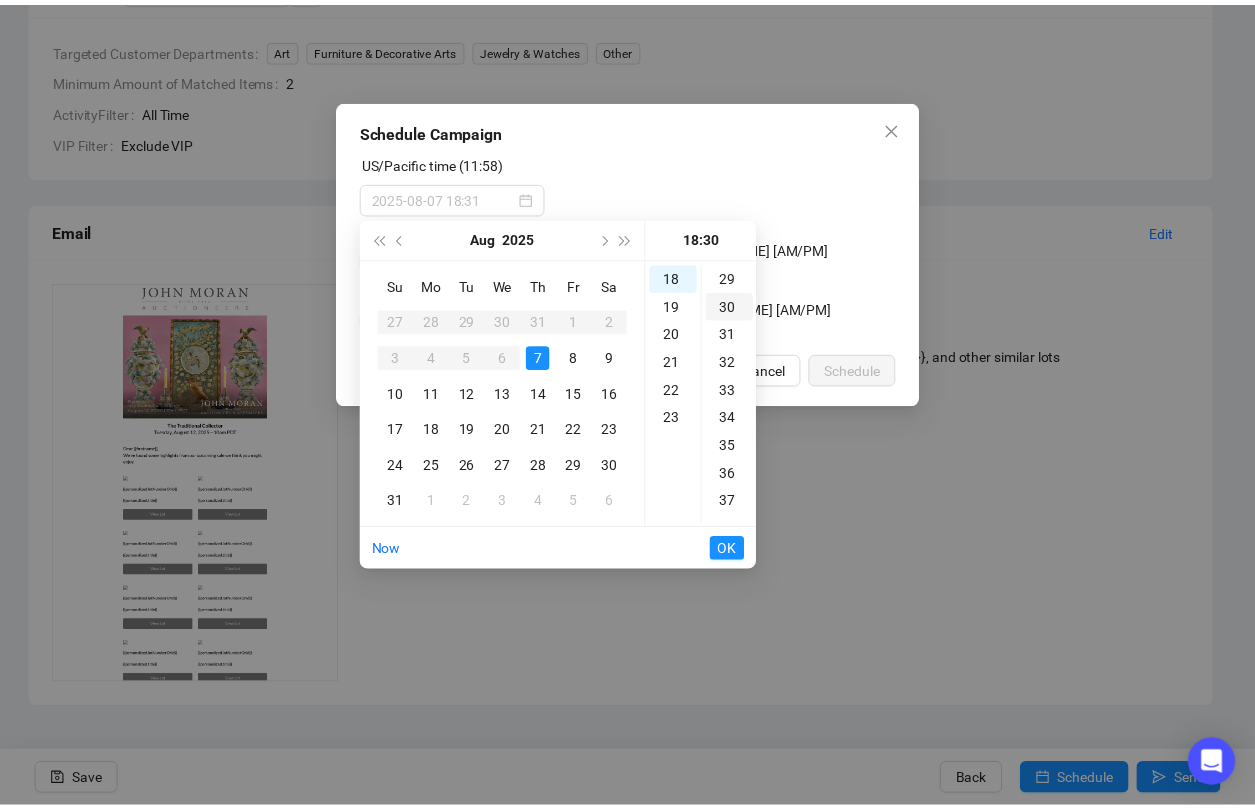 scroll, scrollTop: 840, scrollLeft: 0, axis: vertical 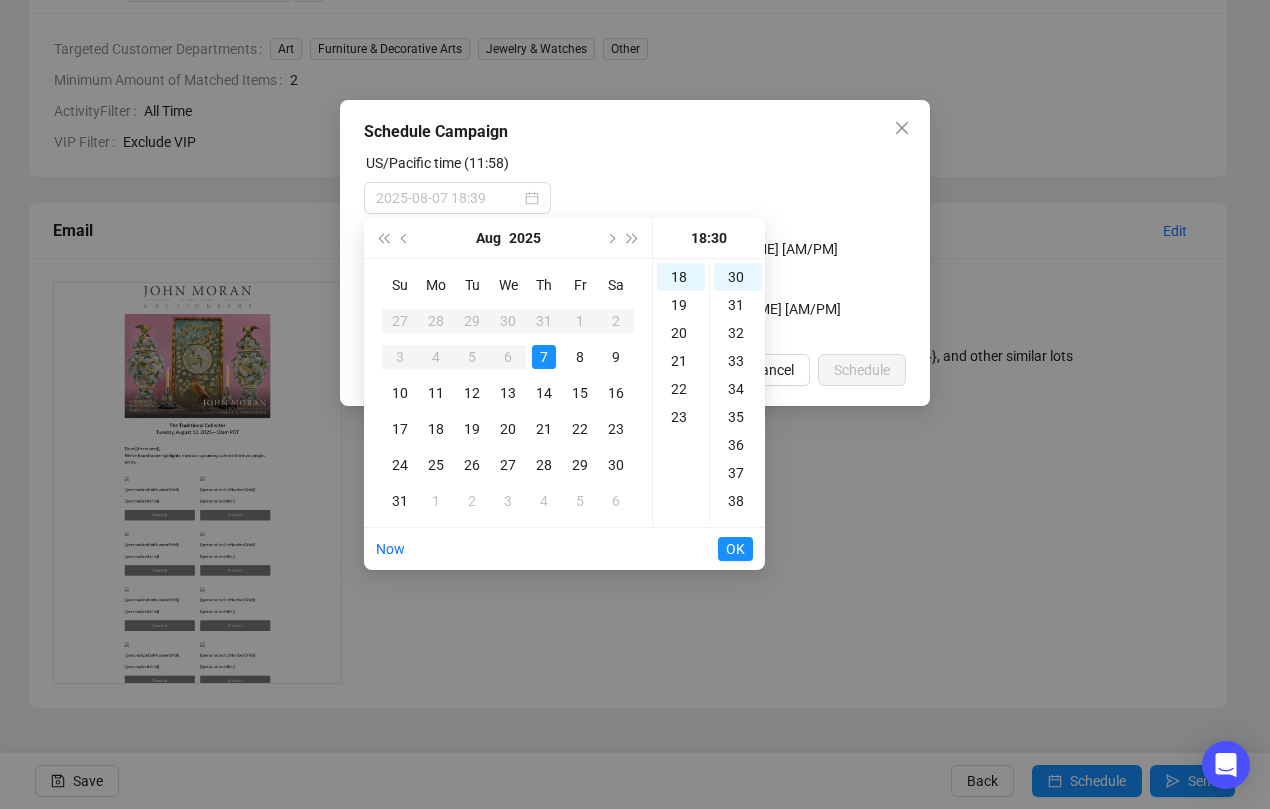type on "2025-08-07 18:30" 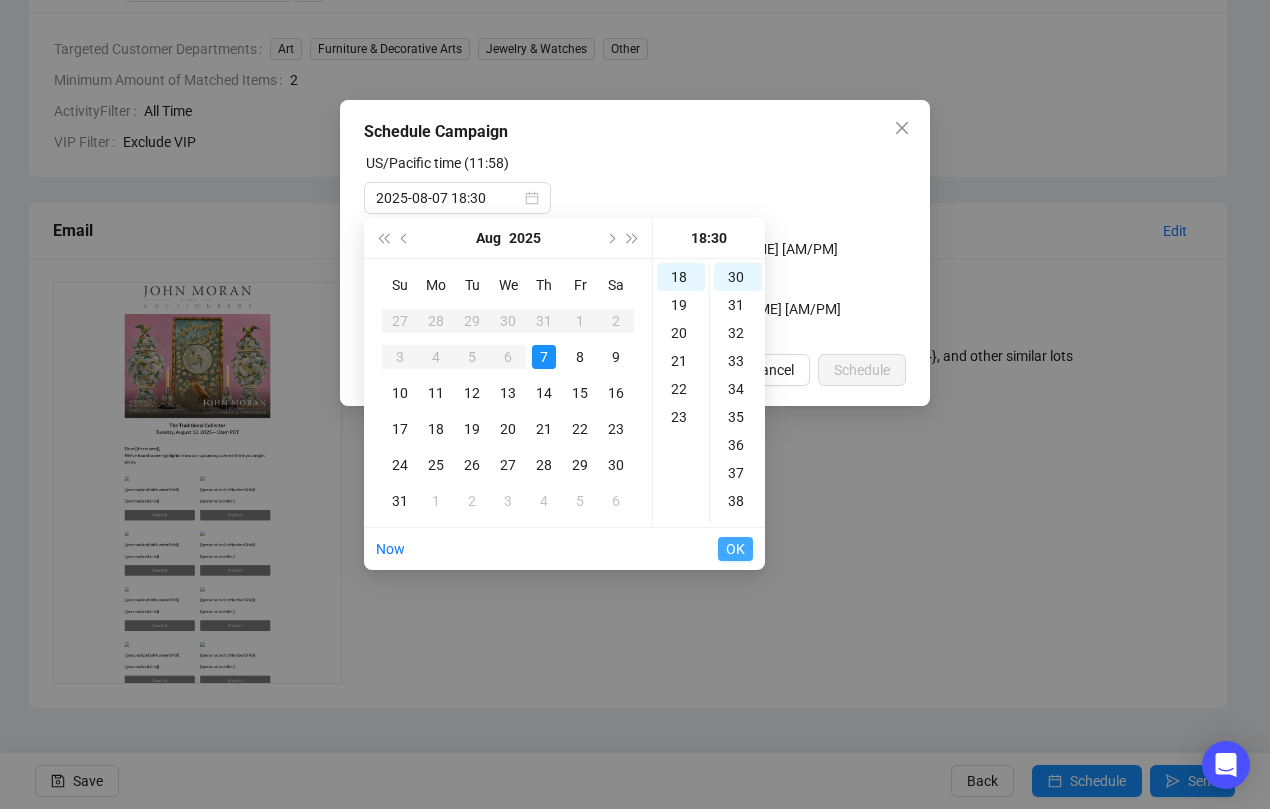 click on "OK" at bounding box center (735, 549) 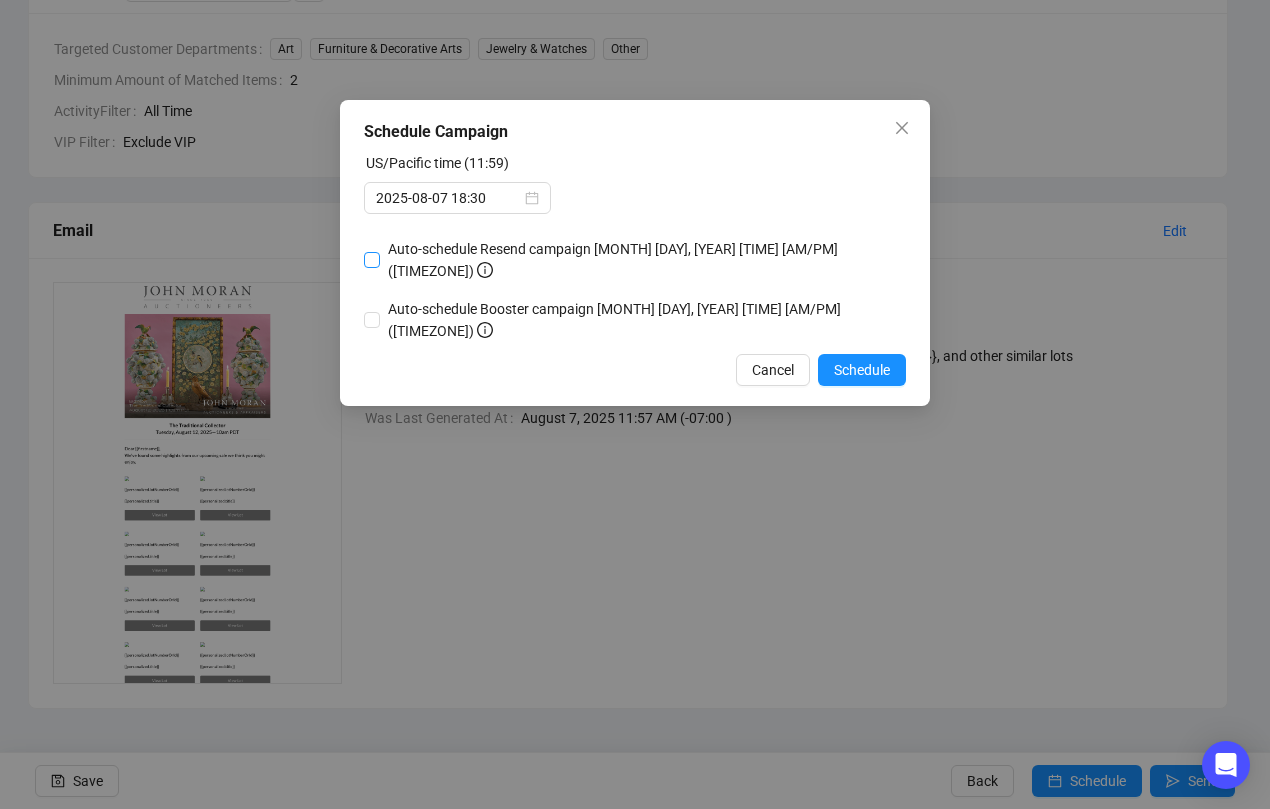 click on "Auto-schedule Resend campaign August 9, 2025 6:30 PM (-07:00 PDT)" at bounding box center (372, 260) 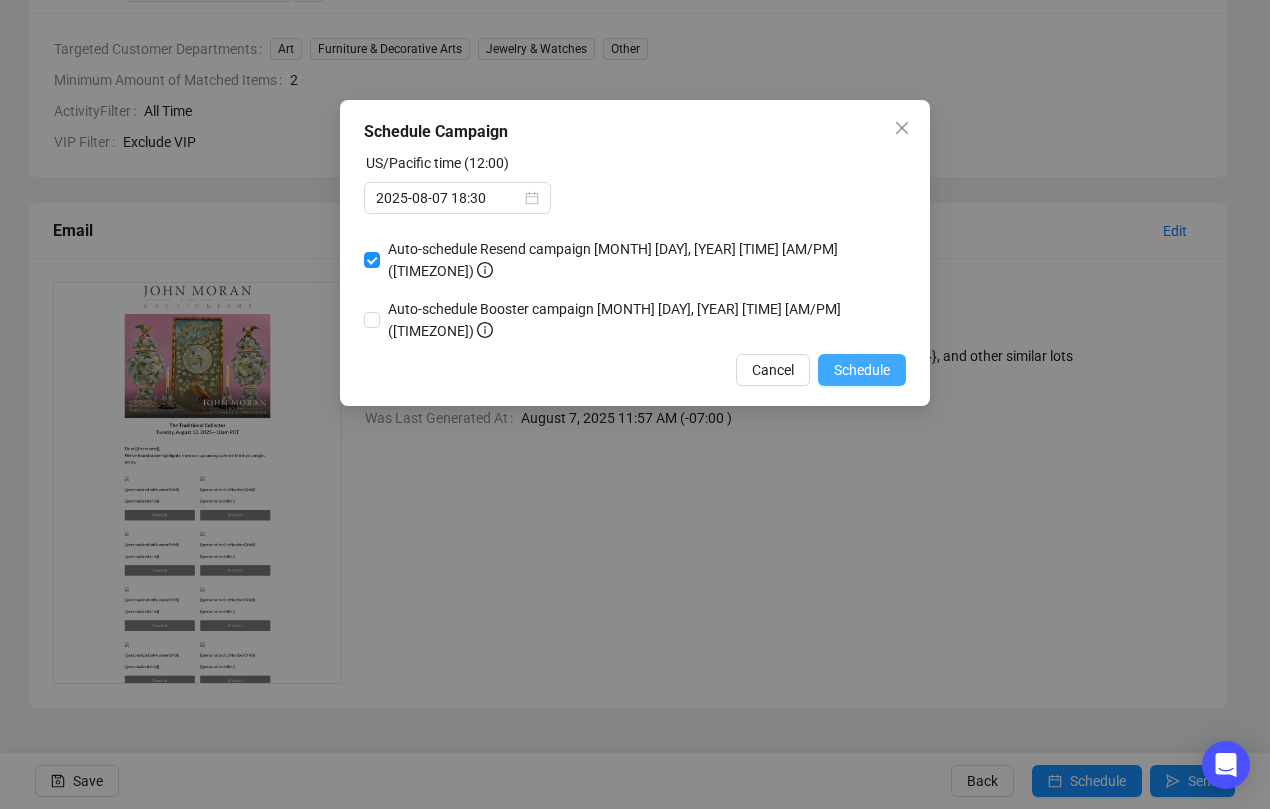 click on "Schedule" at bounding box center [862, 370] 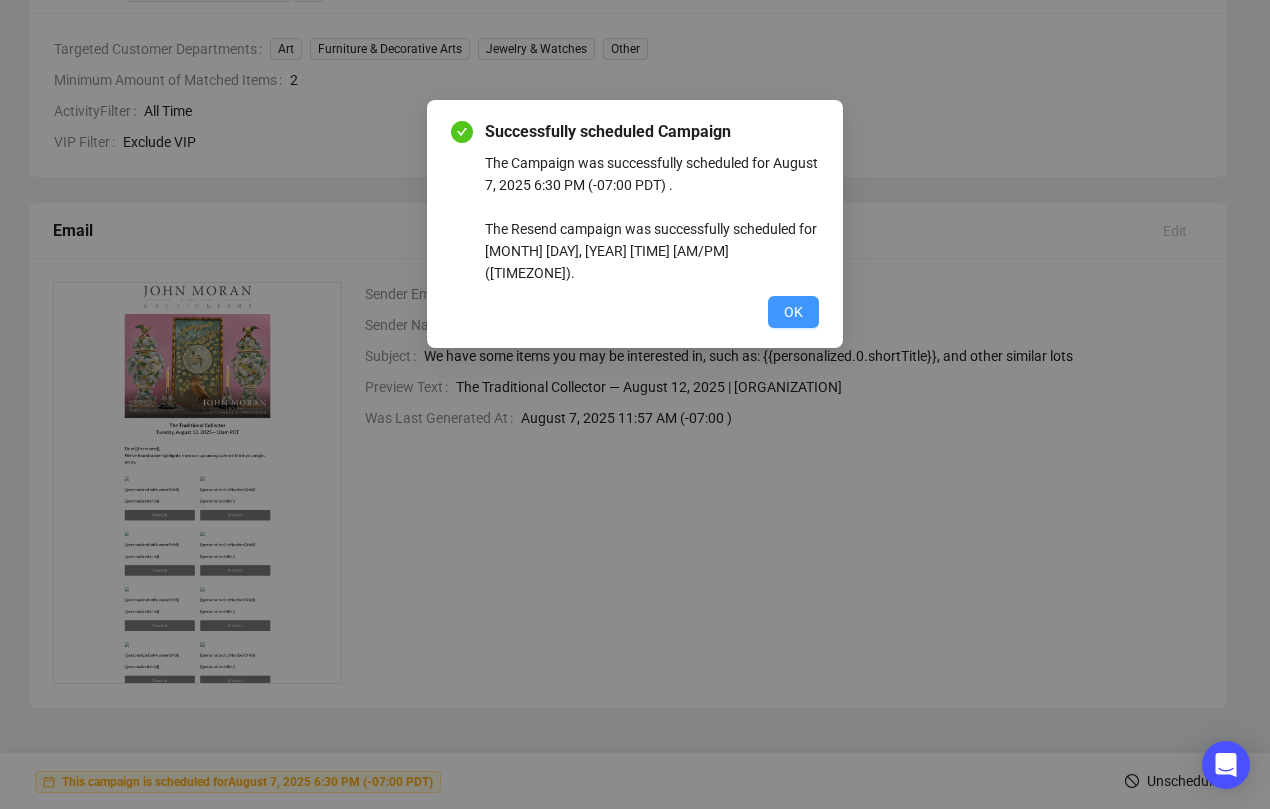 click on "OK" at bounding box center [793, 312] 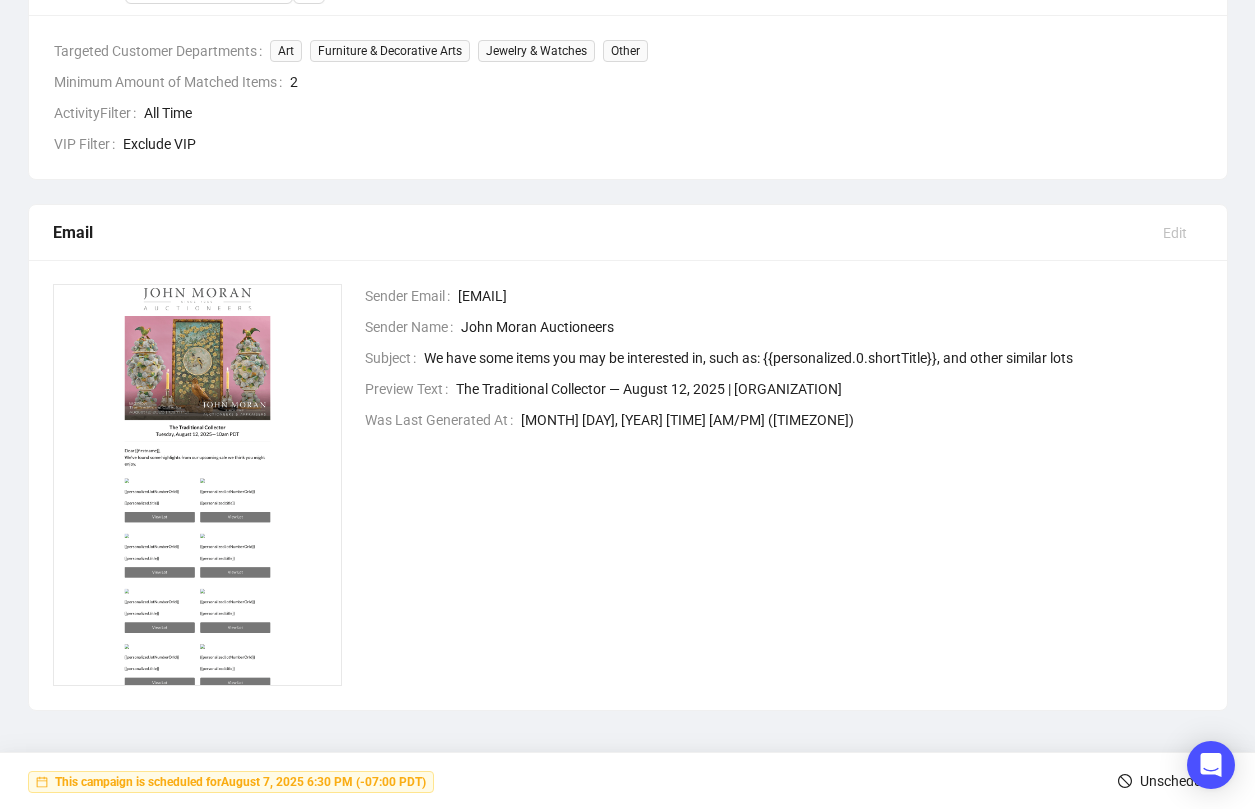scroll, scrollTop: 0, scrollLeft: 0, axis: both 